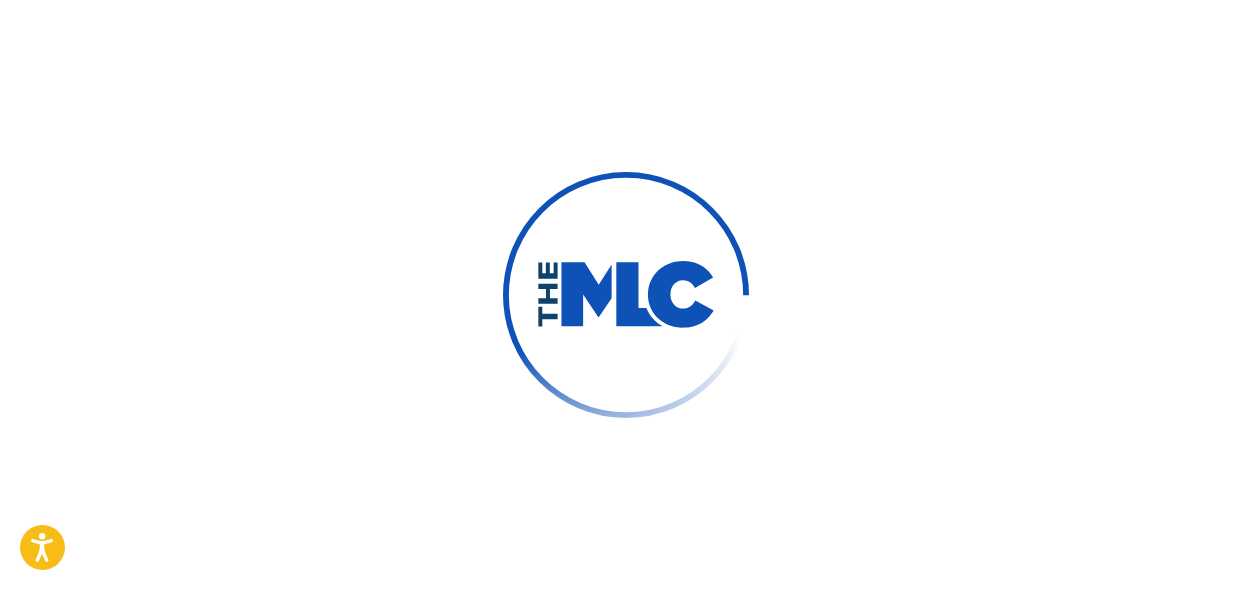 scroll, scrollTop: 0, scrollLeft: 0, axis: both 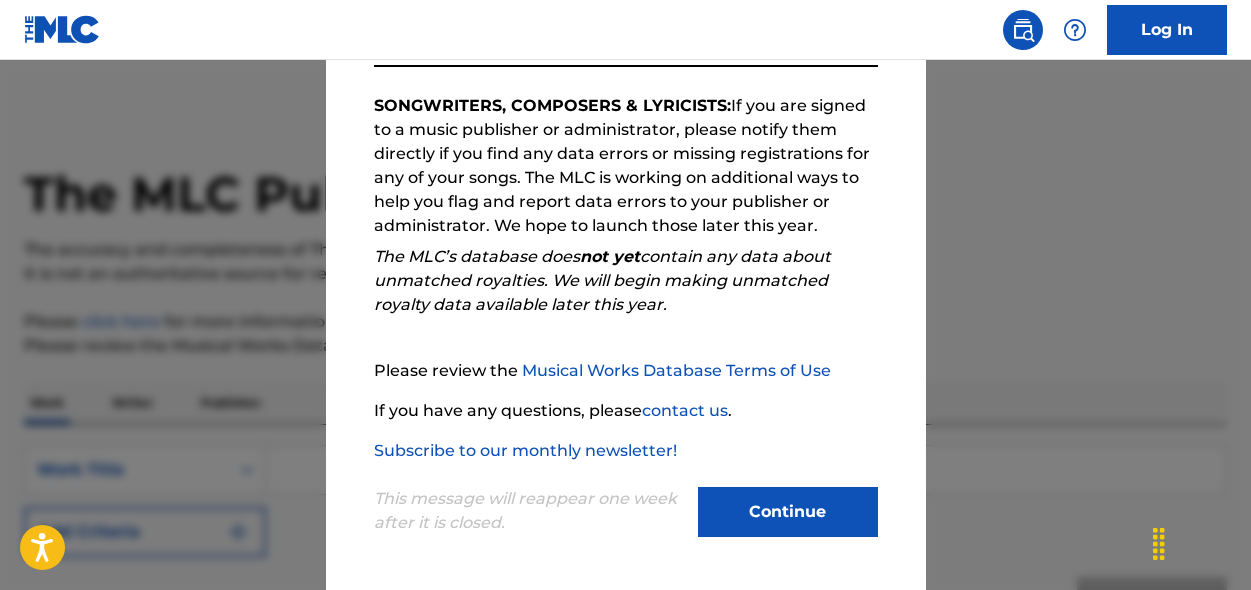 click on "Continue" at bounding box center (788, 512) 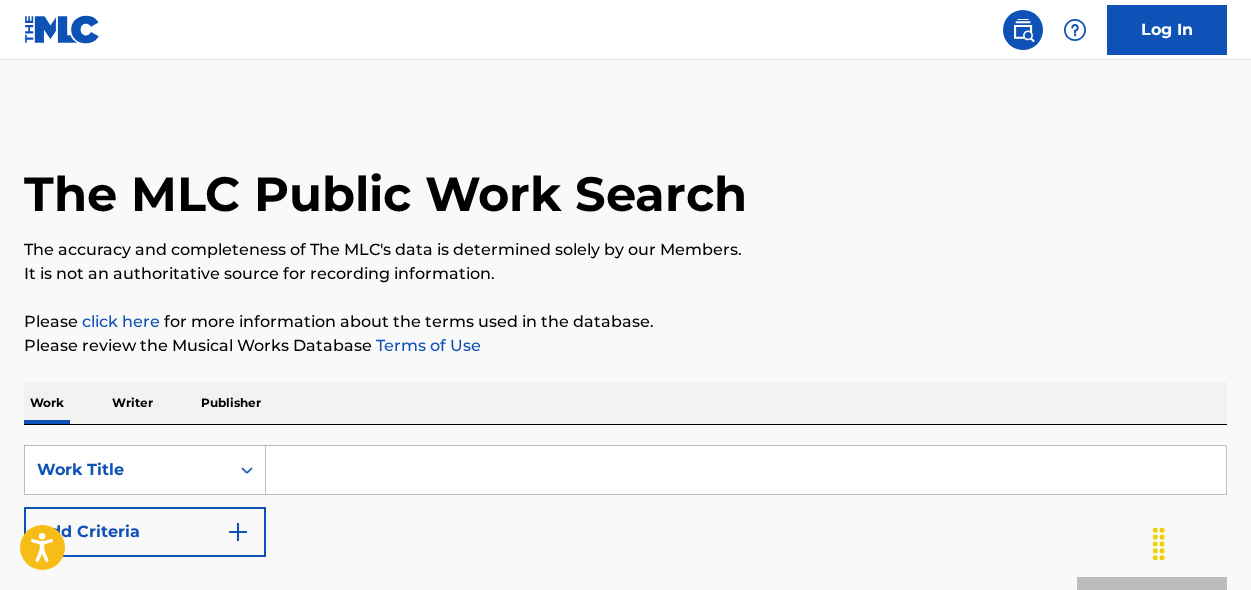 click at bounding box center (746, 470) 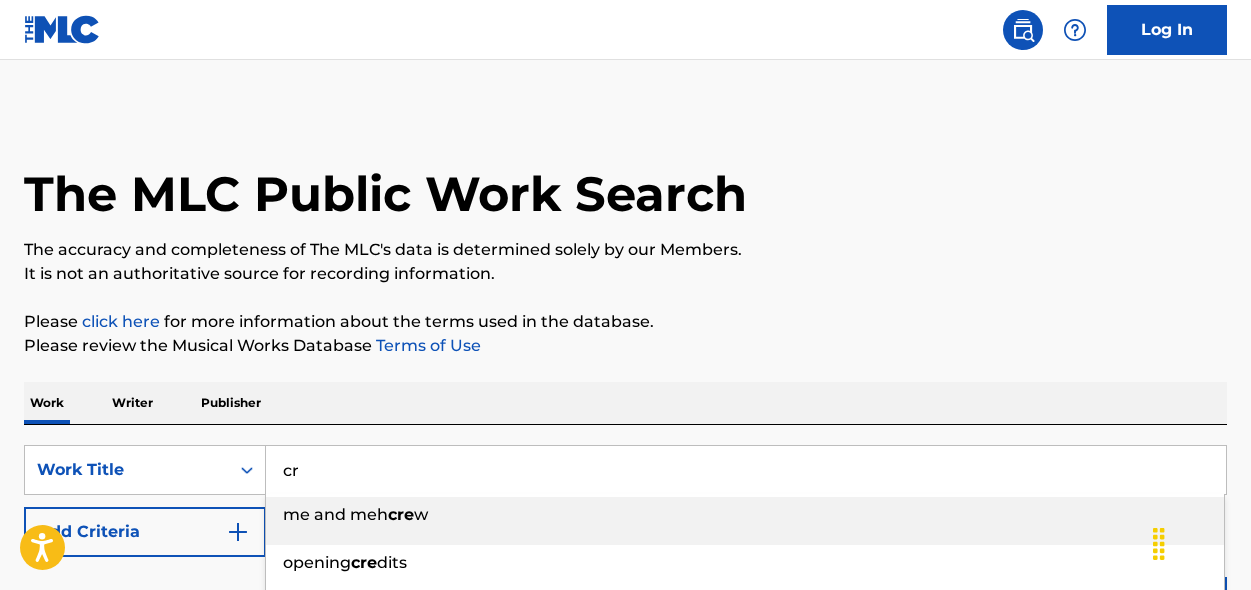 type on "c" 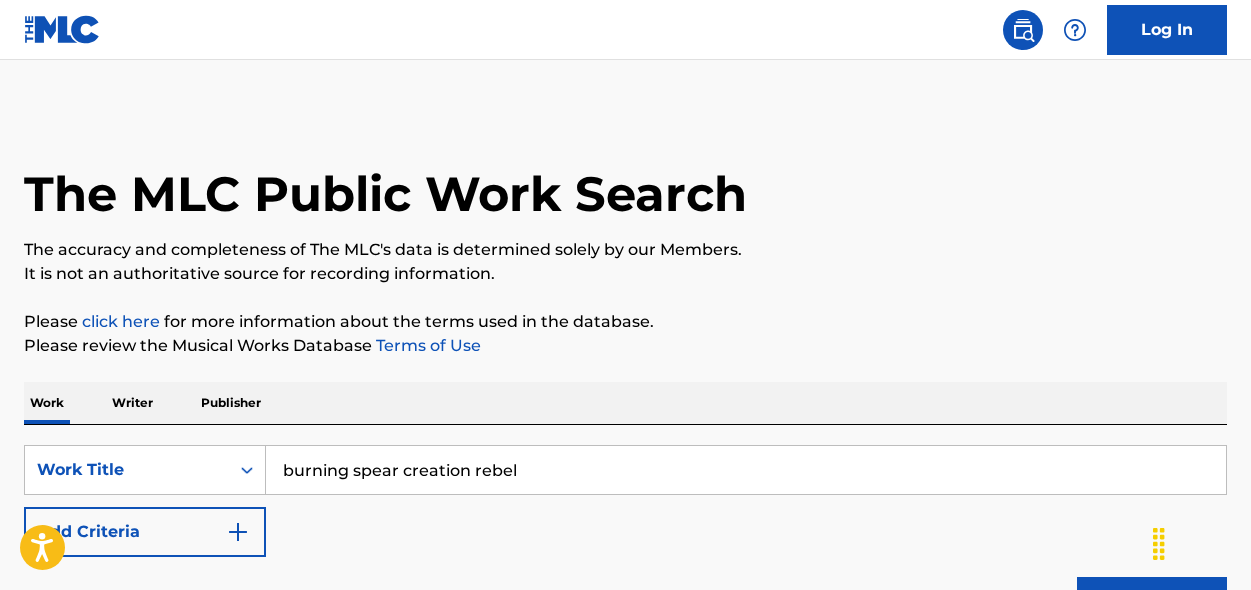 click on "Search" at bounding box center (1152, 602) 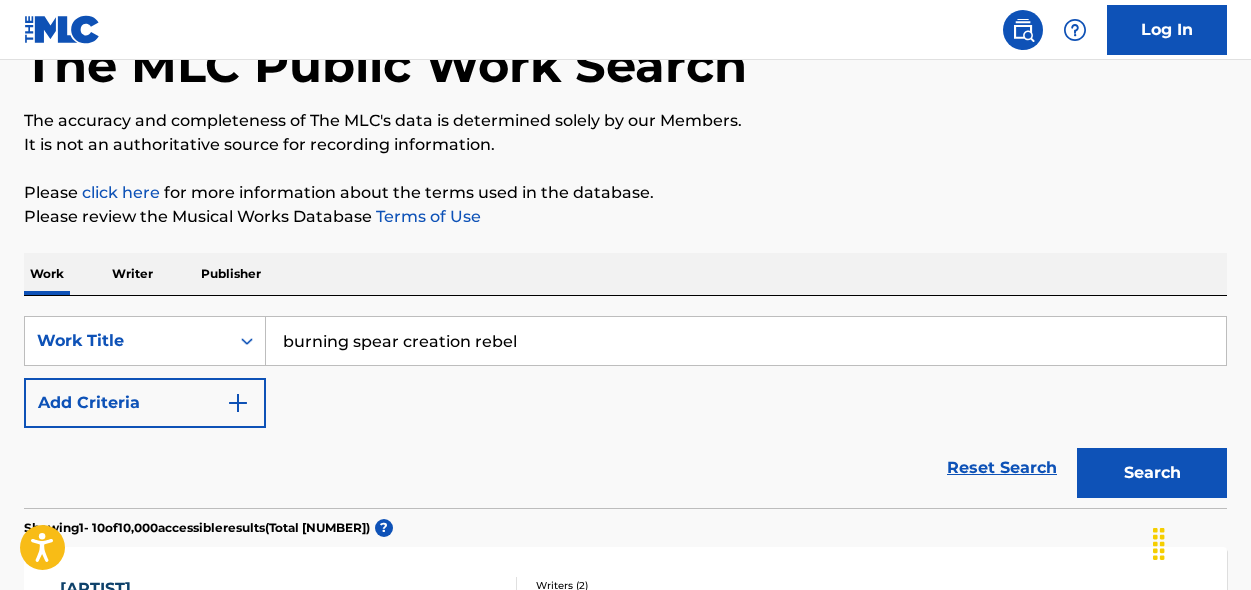 scroll, scrollTop: 133, scrollLeft: 0, axis: vertical 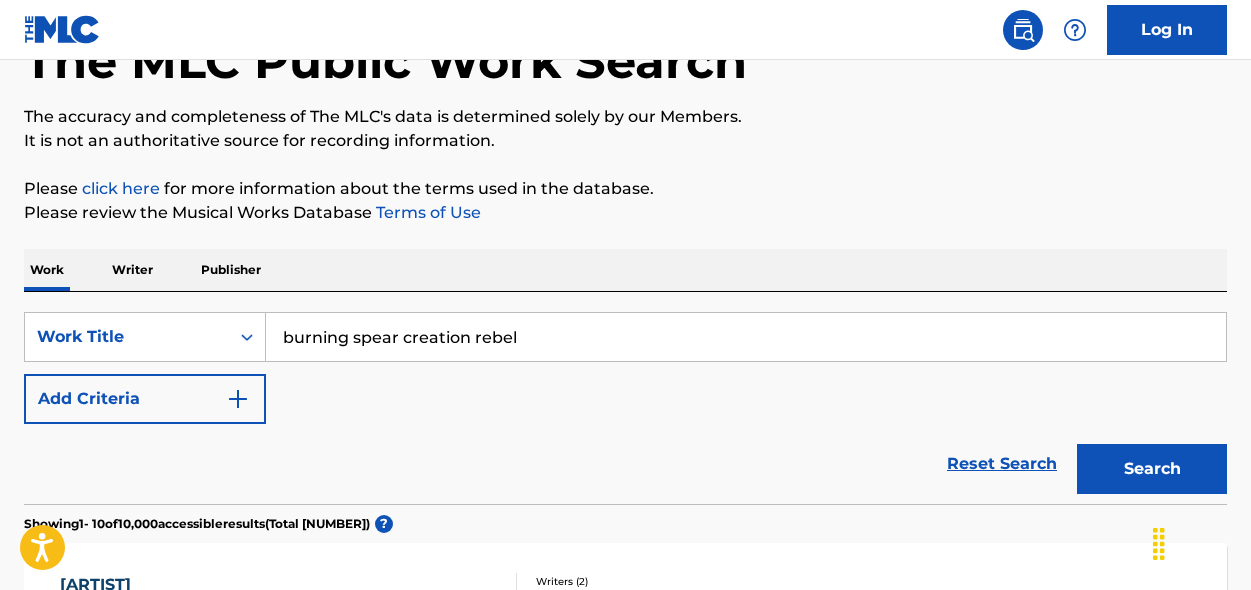 click on "Search" at bounding box center (1152, 469) 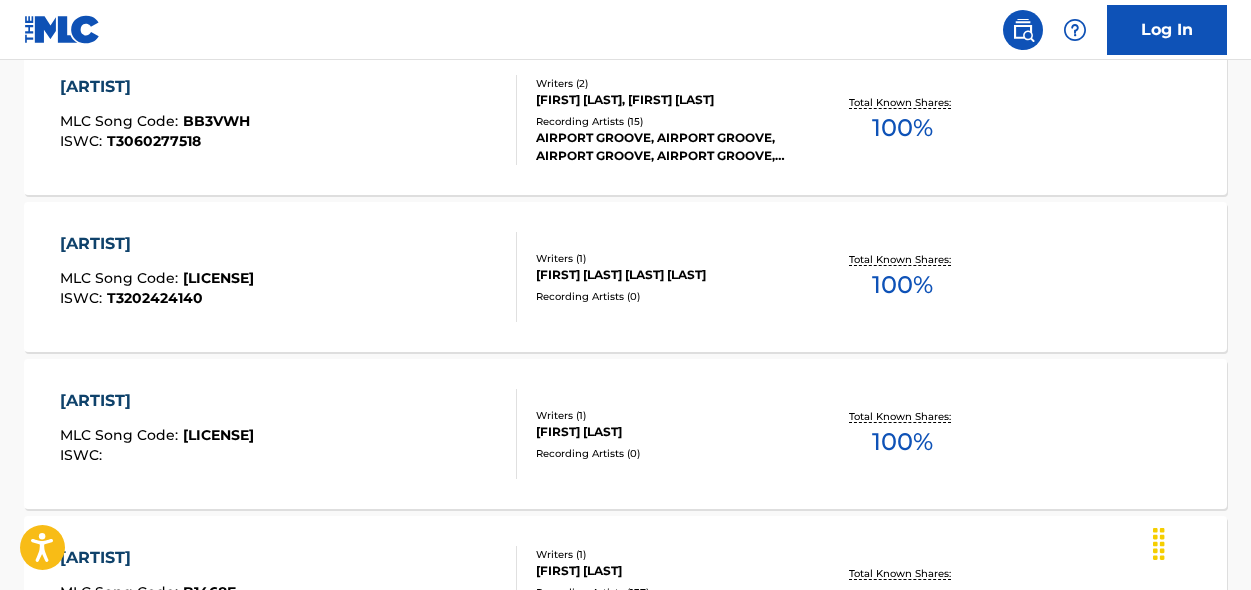 scroll, scrollTop: 0, scrollLeft: 0, axis: both 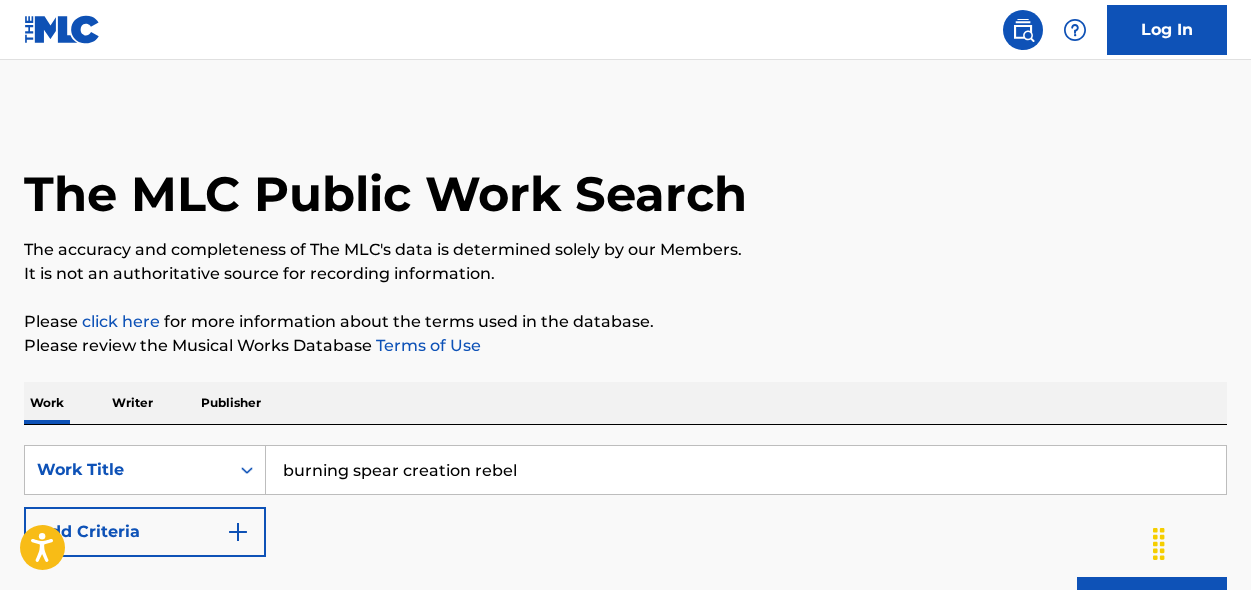 drag, startPoint x: 576, startPoint y: 475, endPoint x: 307, endPoint y: 327, distance: 307.02606 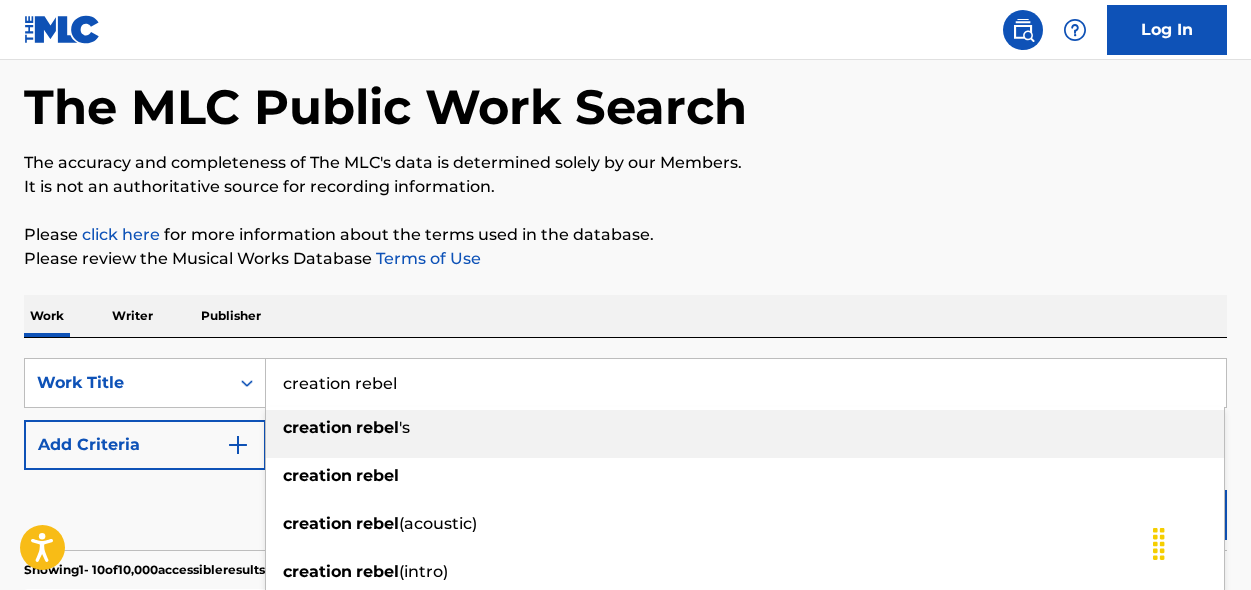 scroll, scrollTop: 96, scrollLeft: 0, axis: vertical 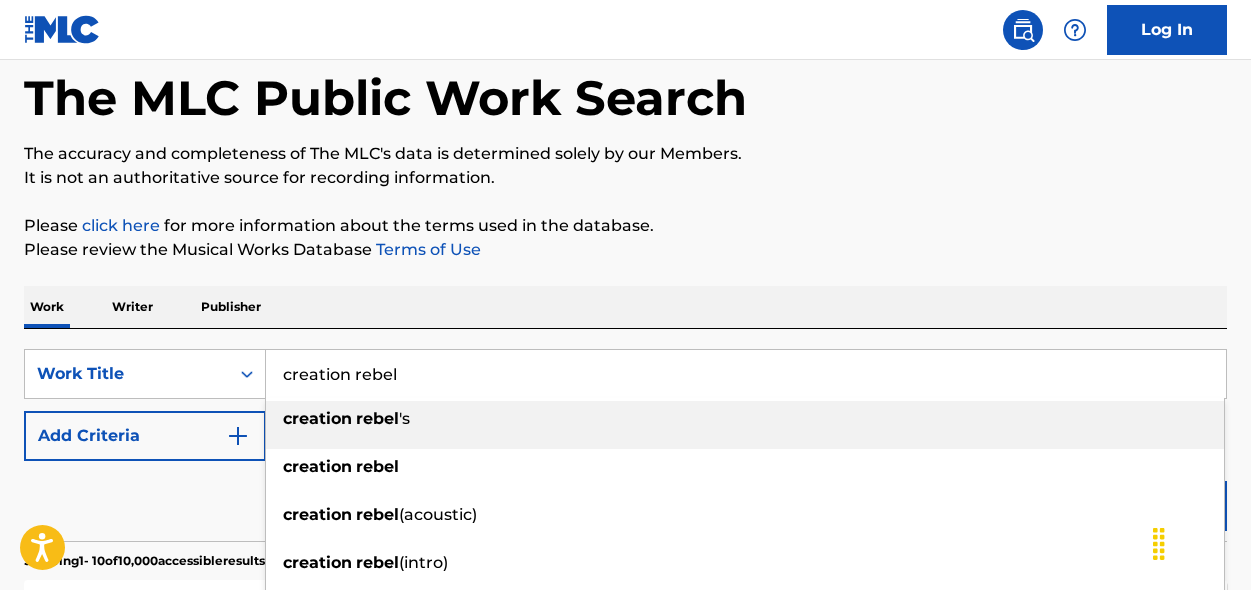 click on "creation rebel" at bounding box center (746, 374) 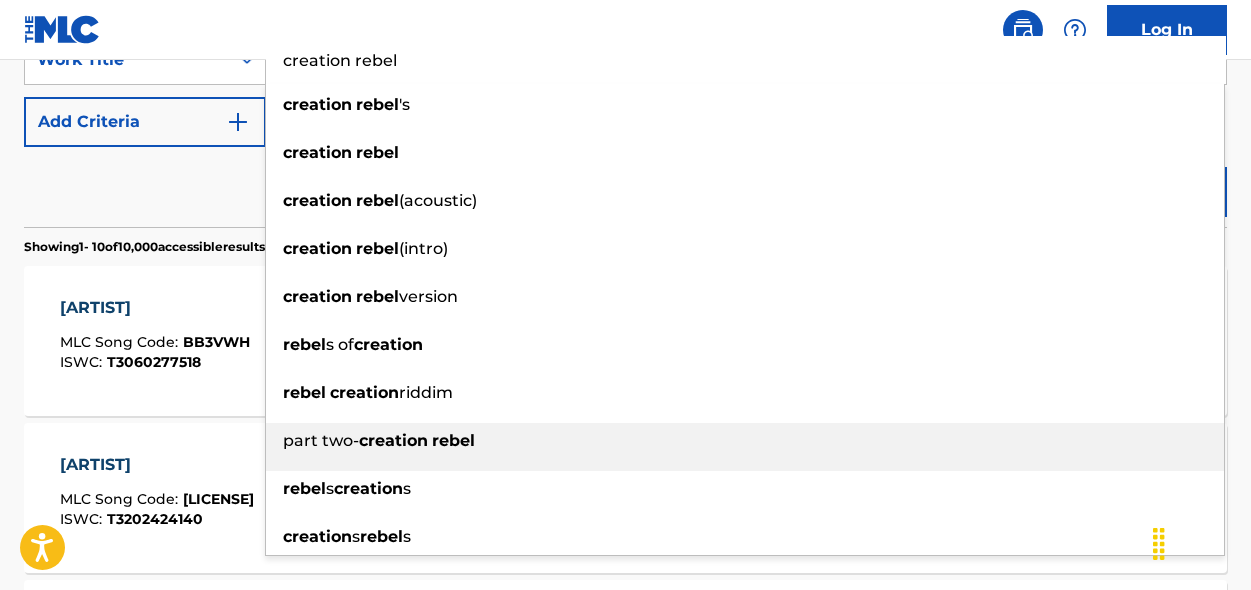 scroll, scrollTop: 426, scrollLeft: 0, axis: vertical 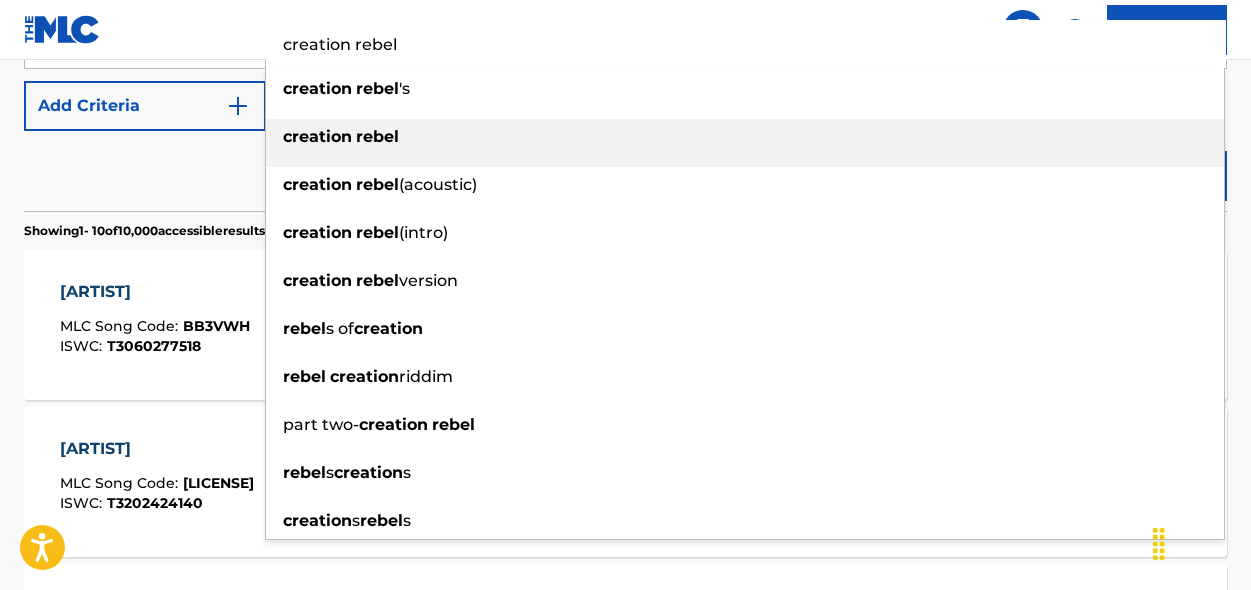 click on "rebel" at bounding box center (377, 136) 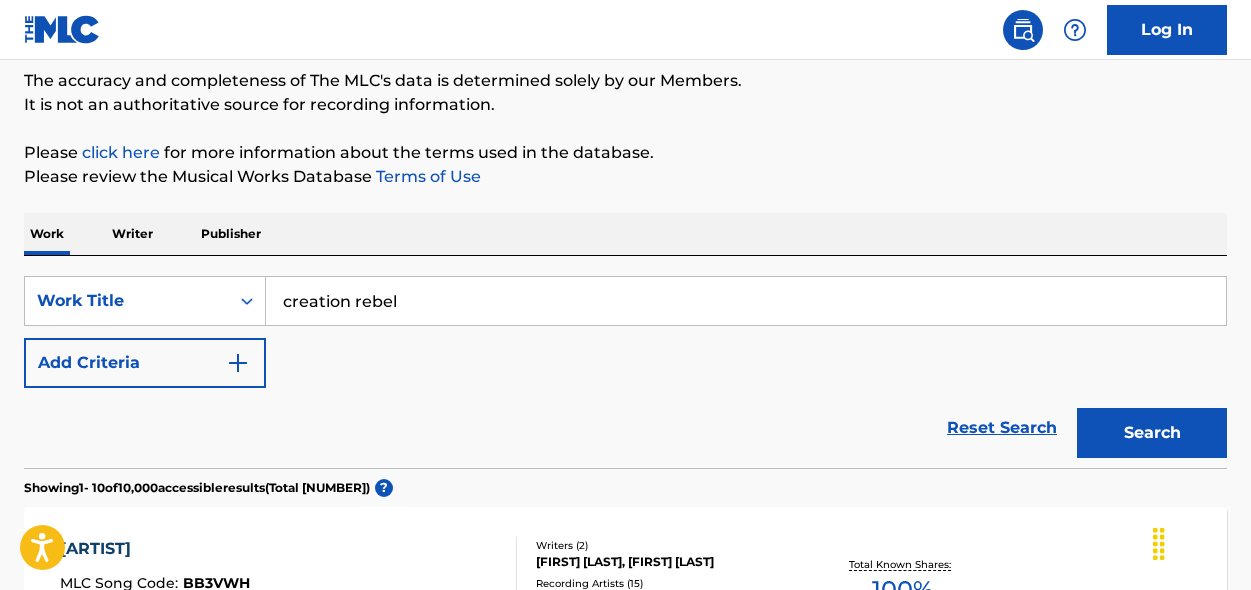 scroll, scrollTop: 267, scrollLeft: 0, axis: vertical 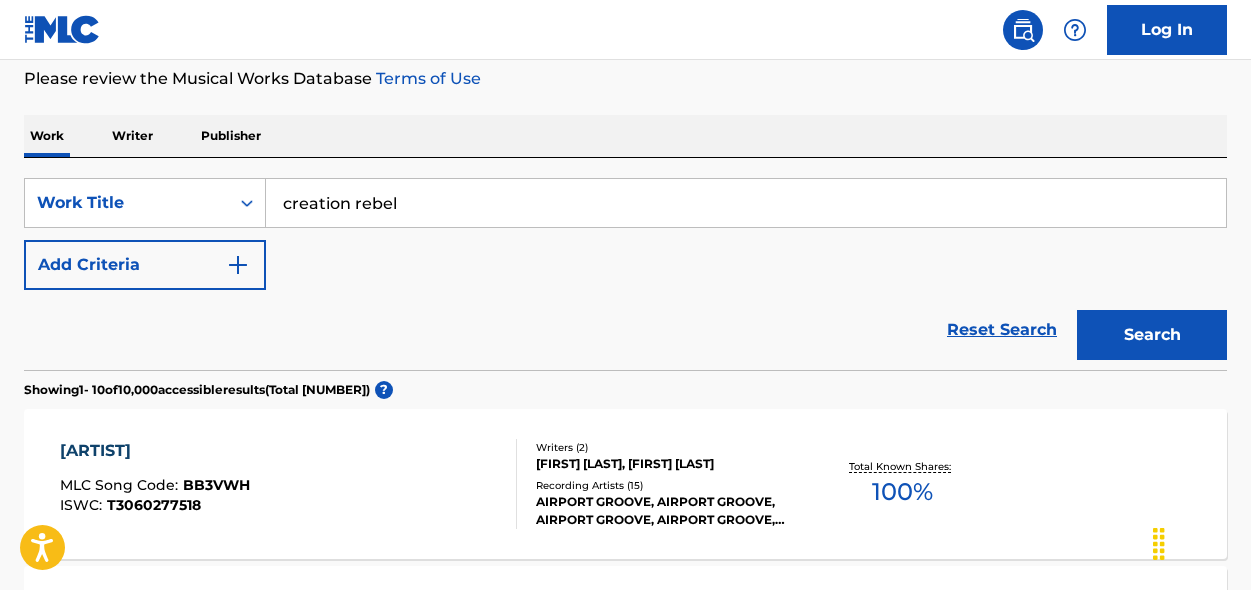 click on "Search" at bounding box center (1152, 335) 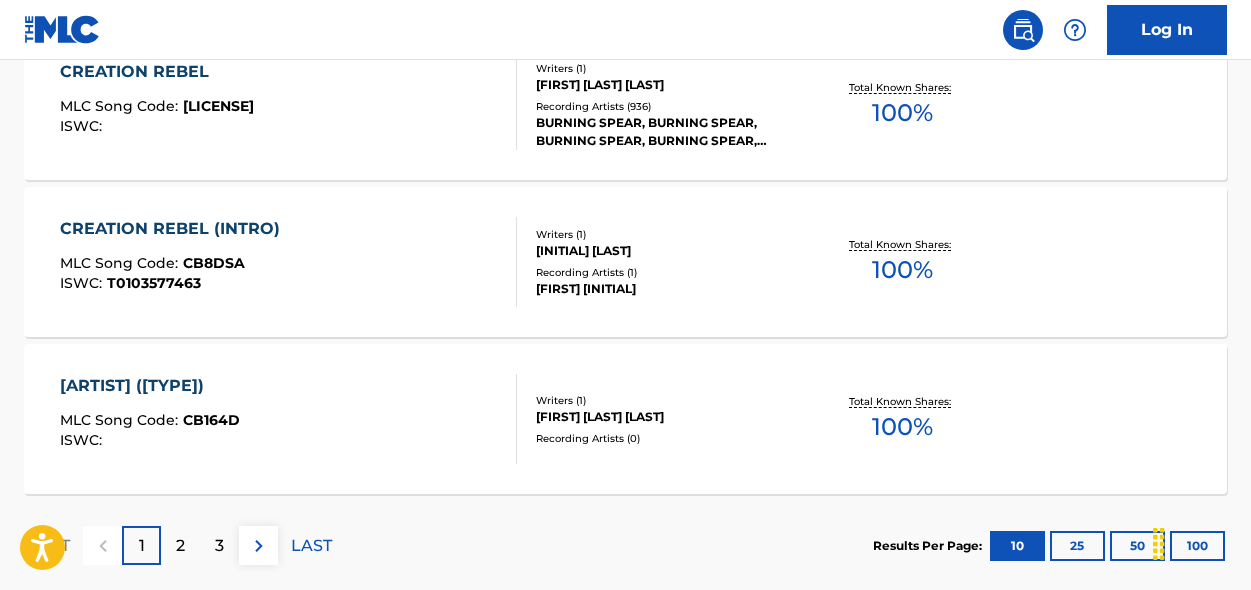 scroll, scrollTop: 1858, scrollLeft: 0, axis: vertical 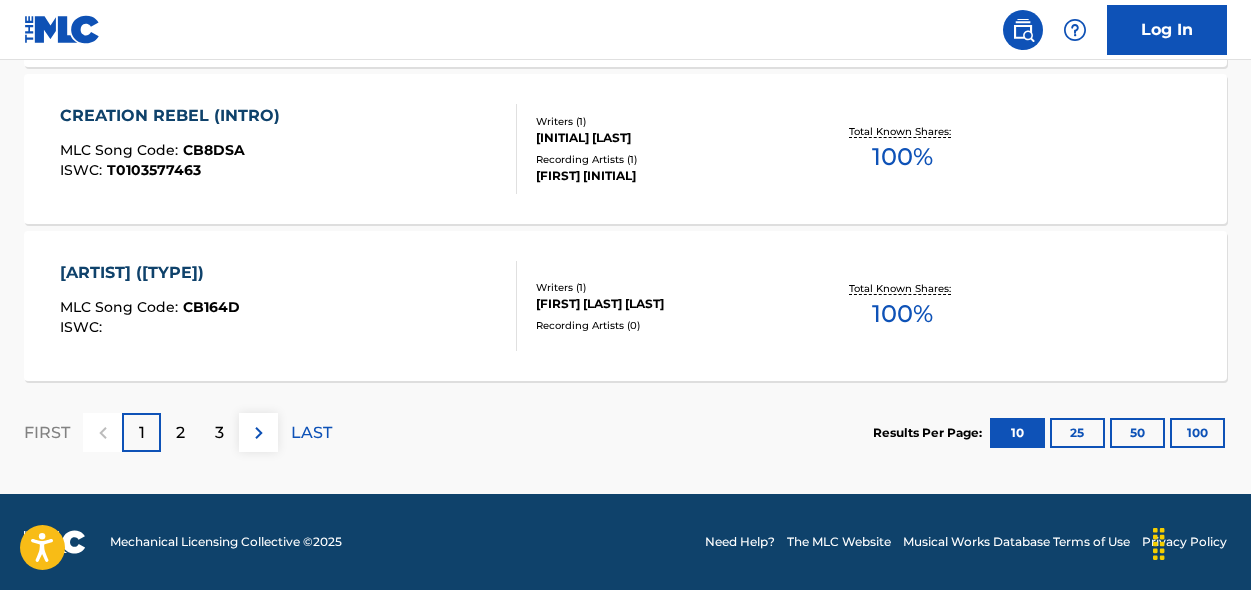click on "2" at bounding box center (180, 433) 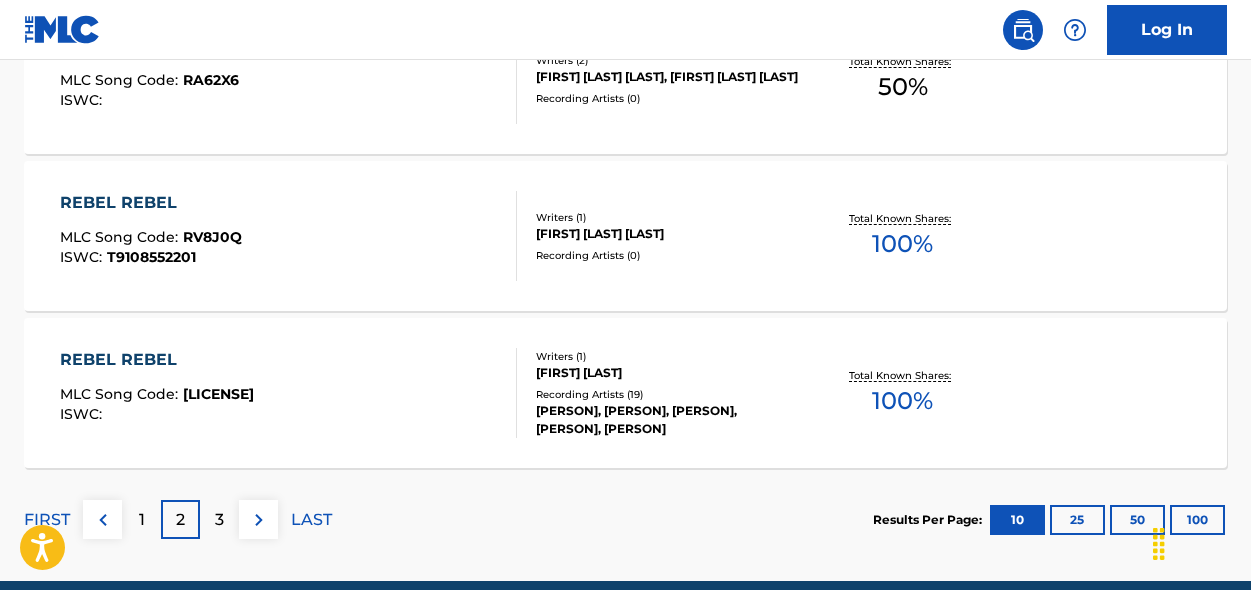 scroll, scrollTop: 1858, scrollLeft: 0, axis: vertical 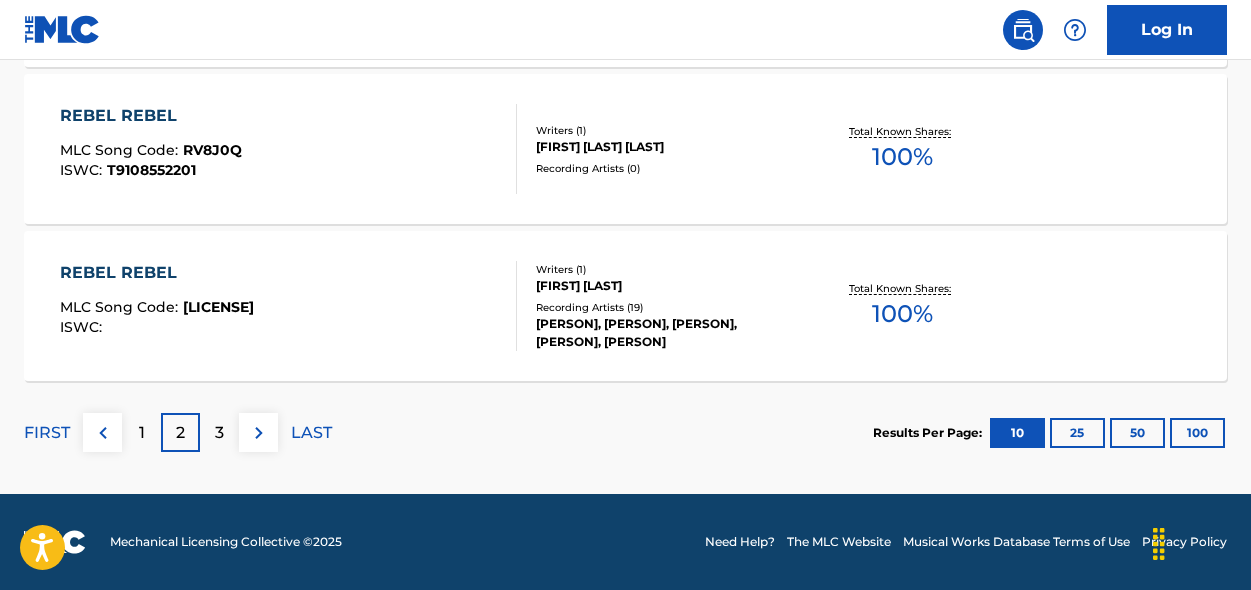 click on "1" at bounding box center (141, 432) 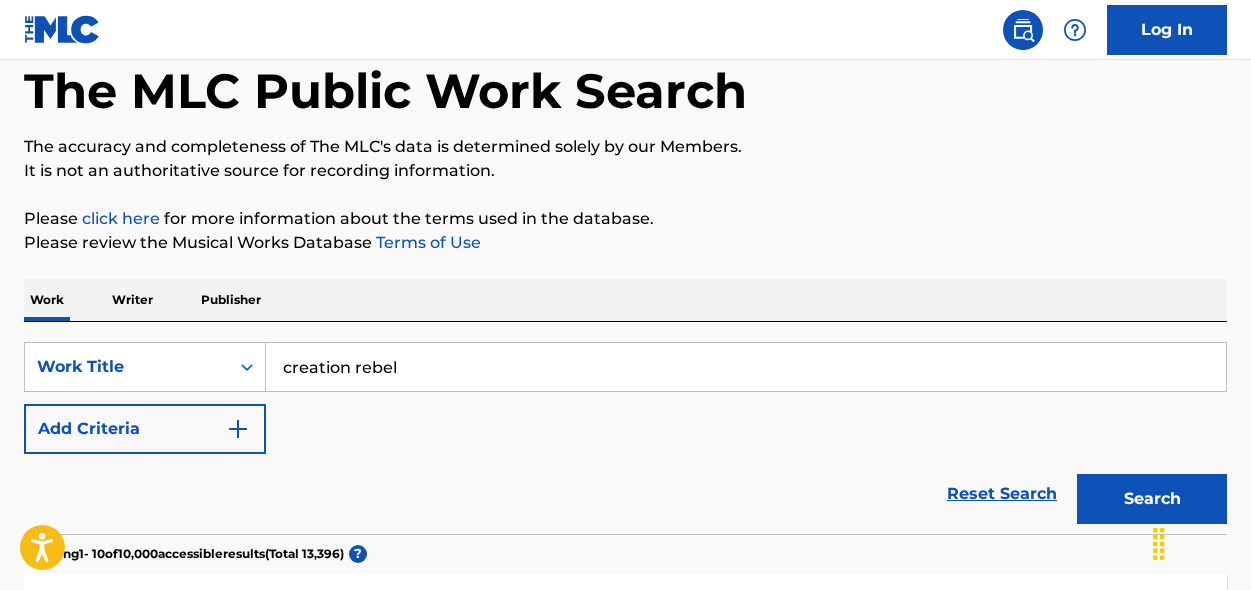 scroll, scrollTop: 0, scrollLeft: 0, axis: both 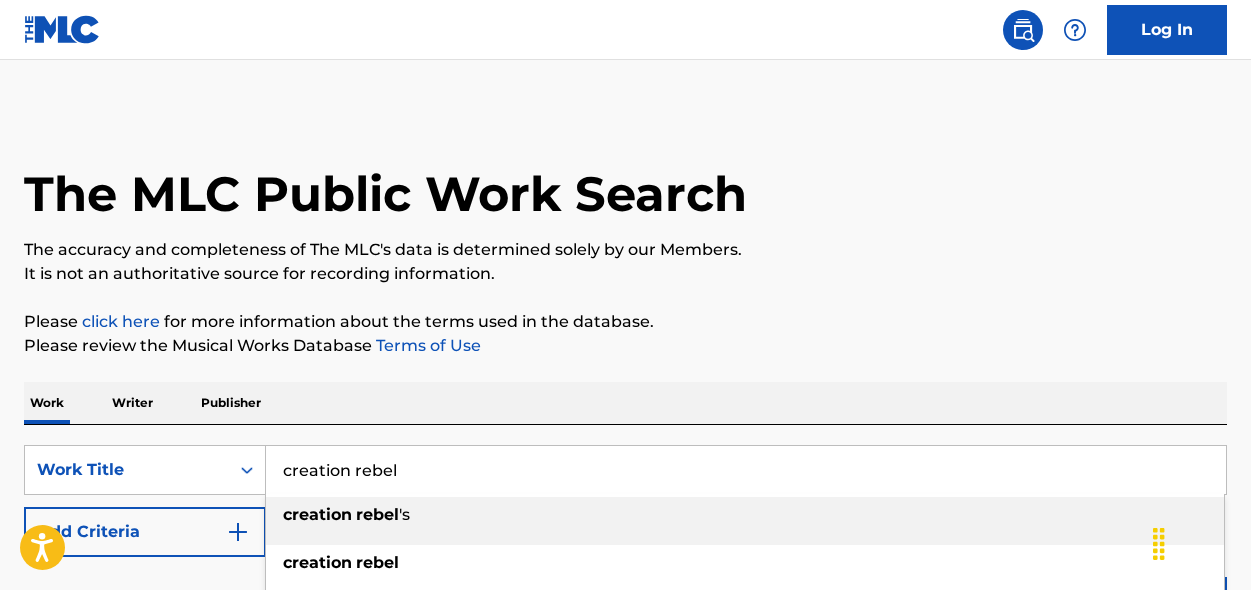 drag, startPoint x: 434, startPoint y: 466, endPoint x: 143, endPoint y: 391, distance: 300.50955 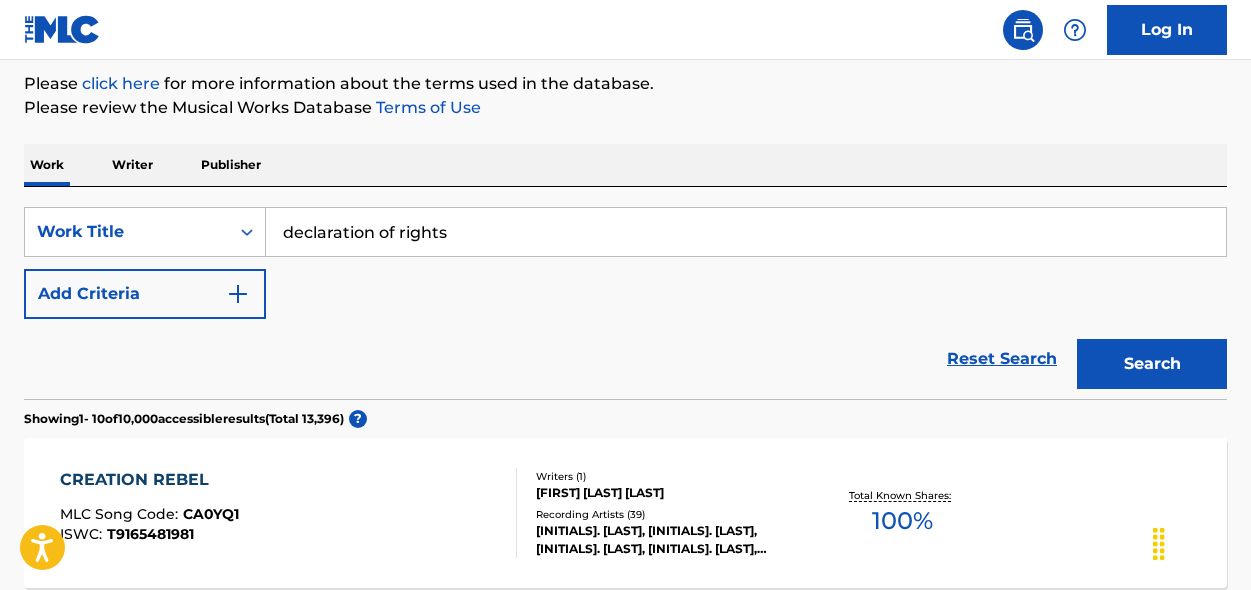 scroll, scrollTop: 245, scrollLeft: 0, axis: vertical 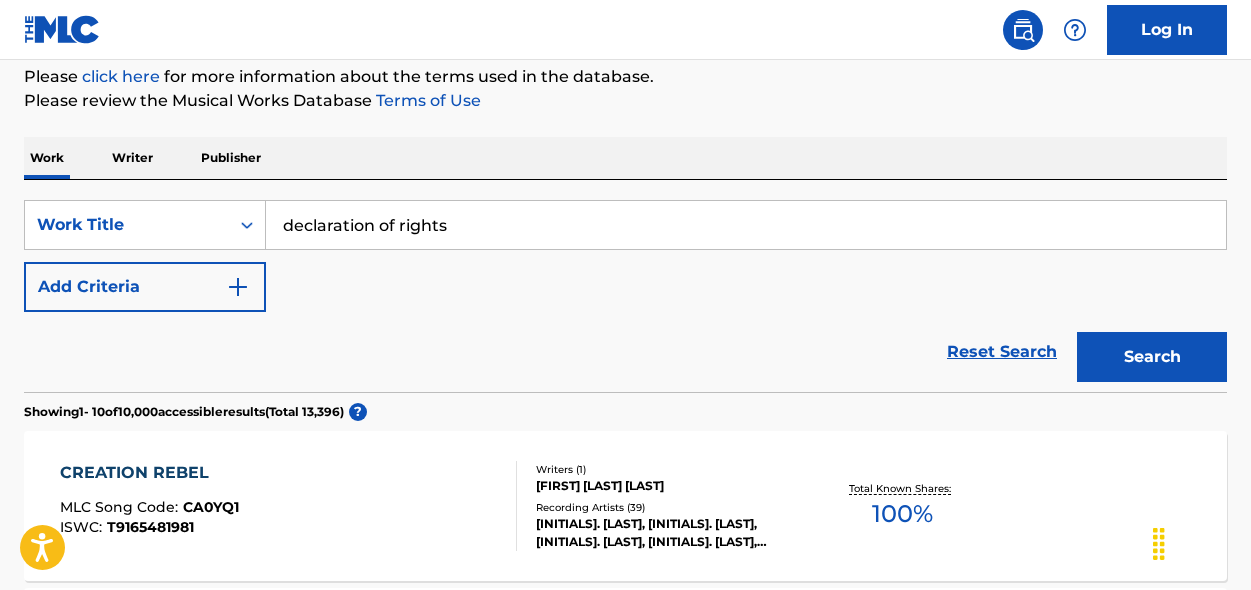 type on "declaration of rights" 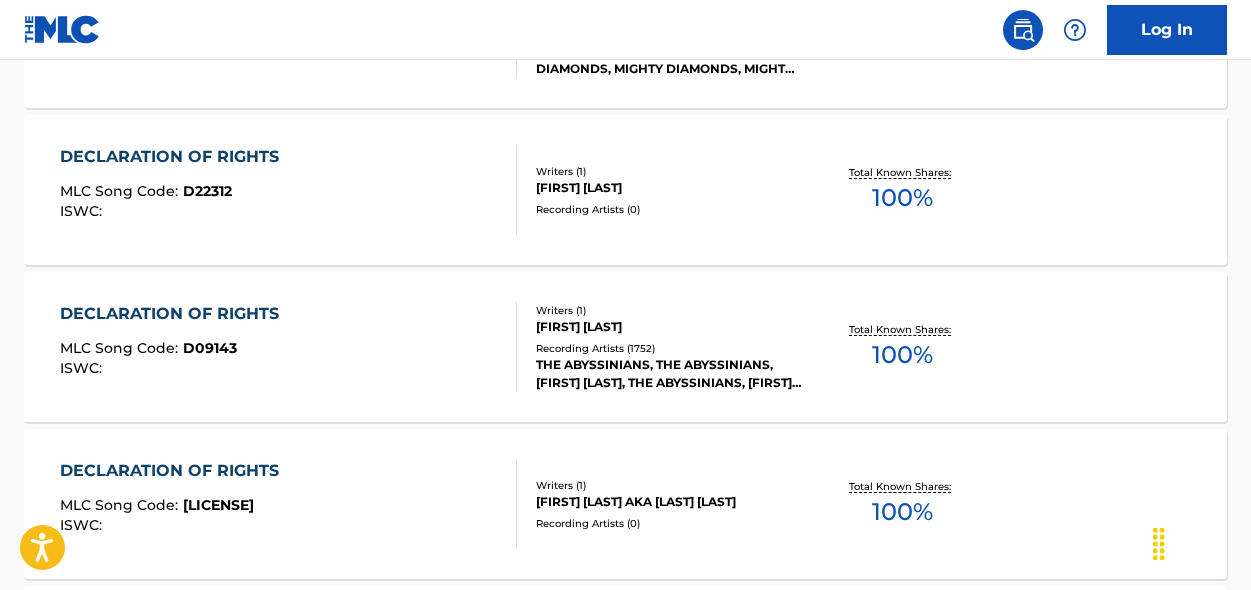 scroll, scrollTop: 877, scrollLeft: 0, axis: vertical 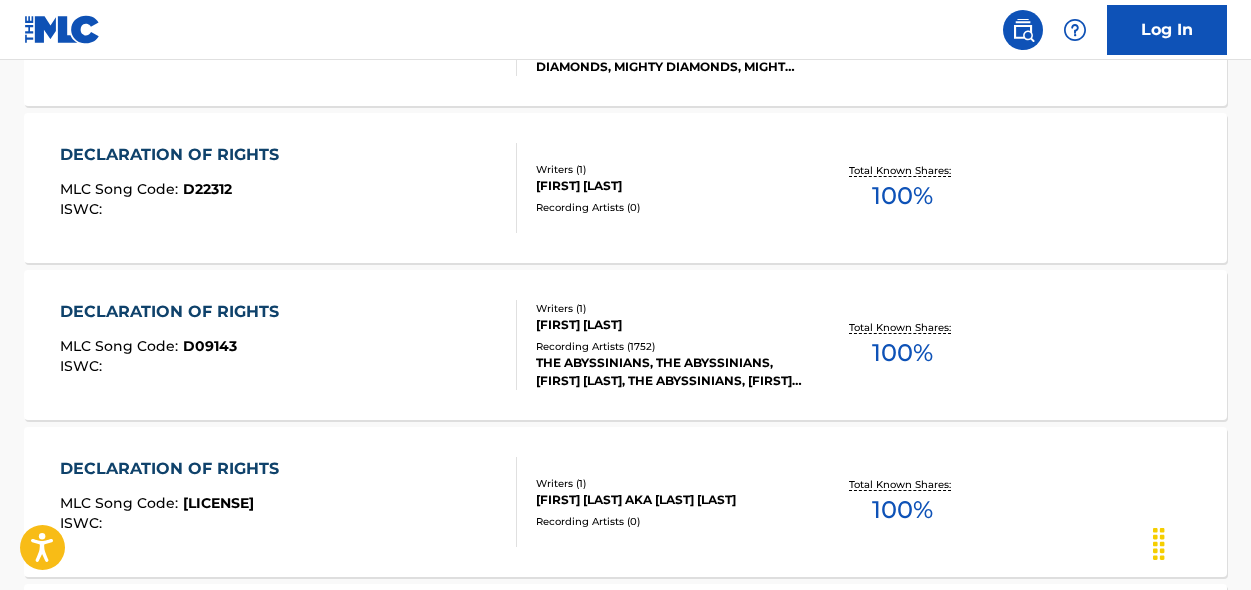 click on "DECLARATION OF RIGHTS" at bounding box center (174, 312) 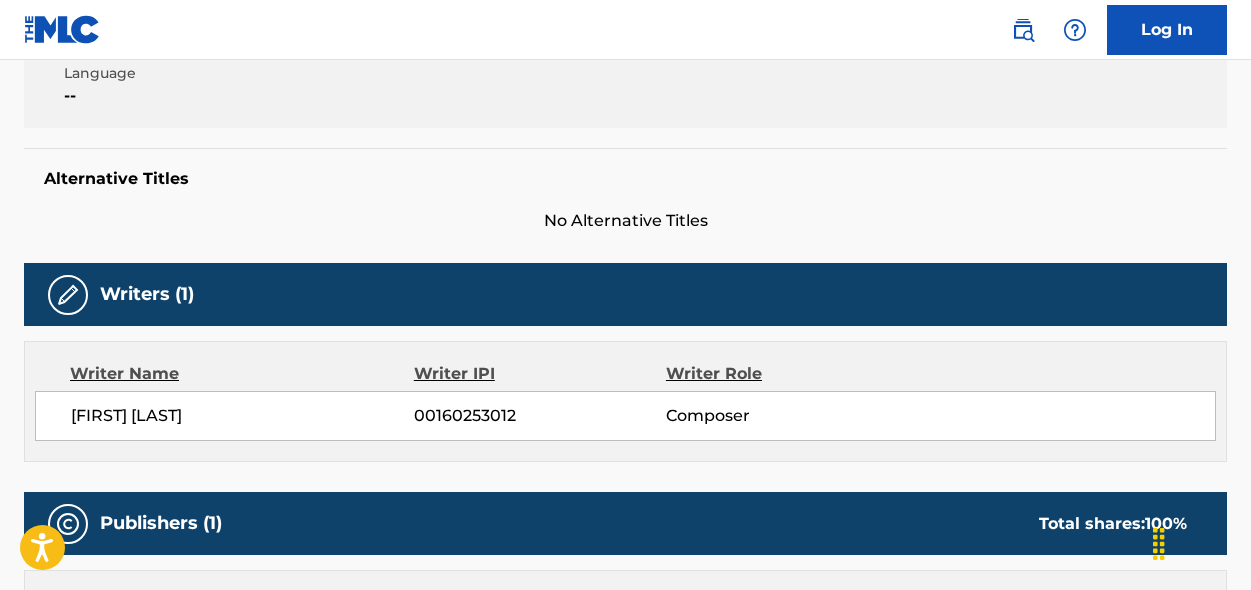 scroll, scrollTop: 0, scrollLeft: 0, axis: both 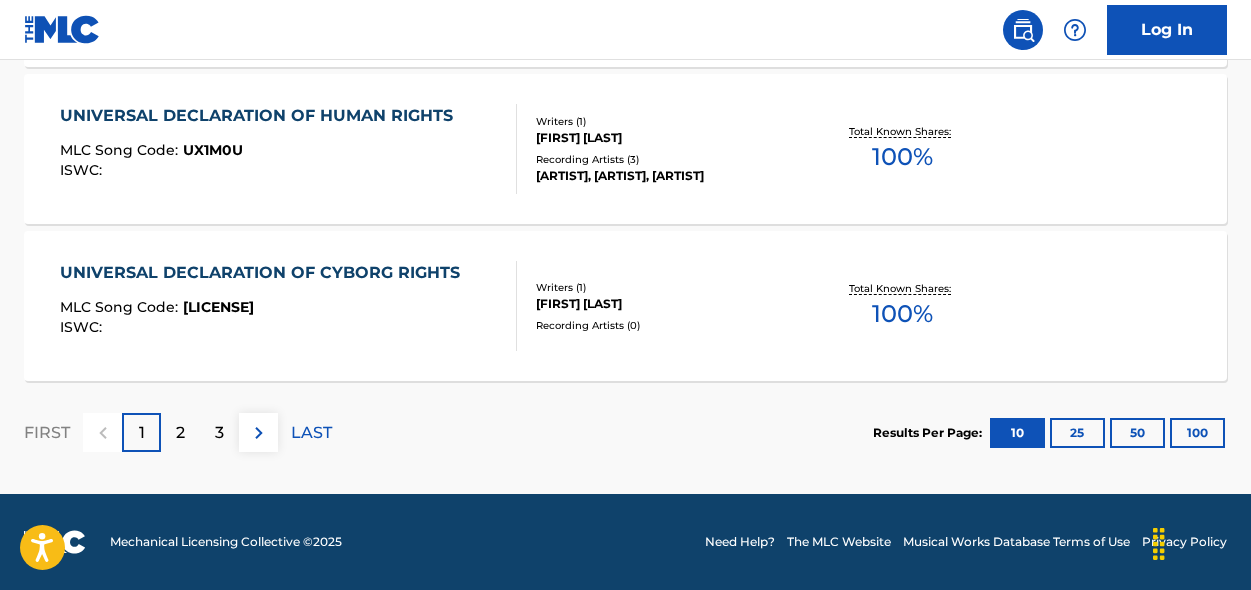 click on "2" at bounding box center (180, 432) 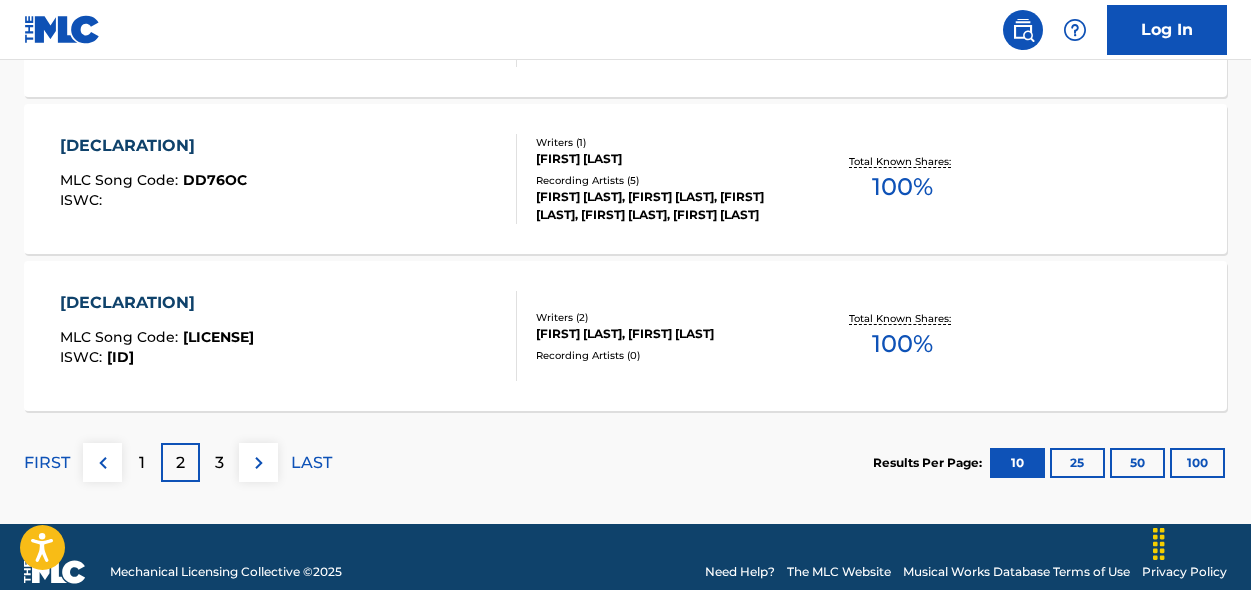 scroll, scrollTop: 1858, scrollLeft: 0, axis: vertical 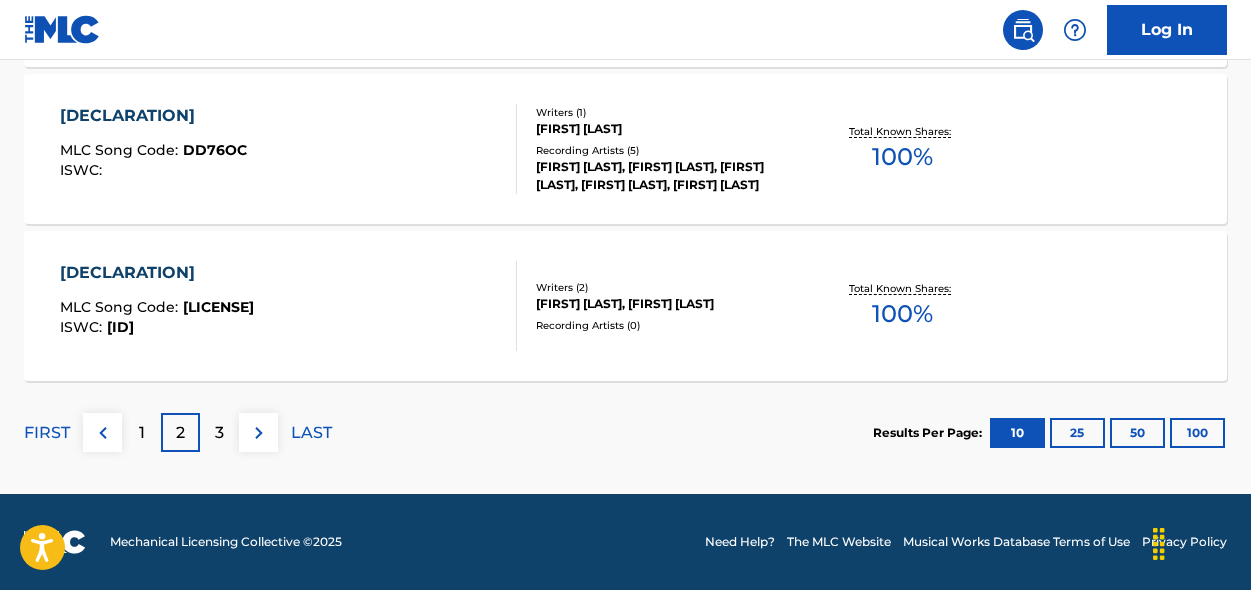 click on "3" at bounding box center (219, 433) 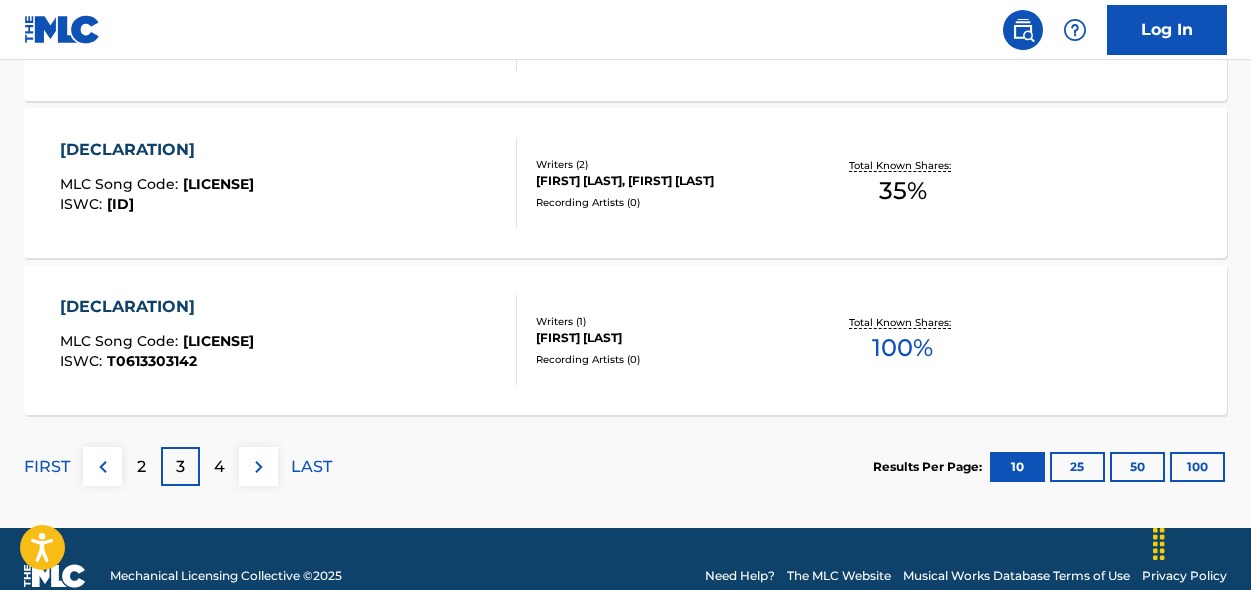 scroll, scrollTop: 1858, scrollLeft: 0, axis: vertical 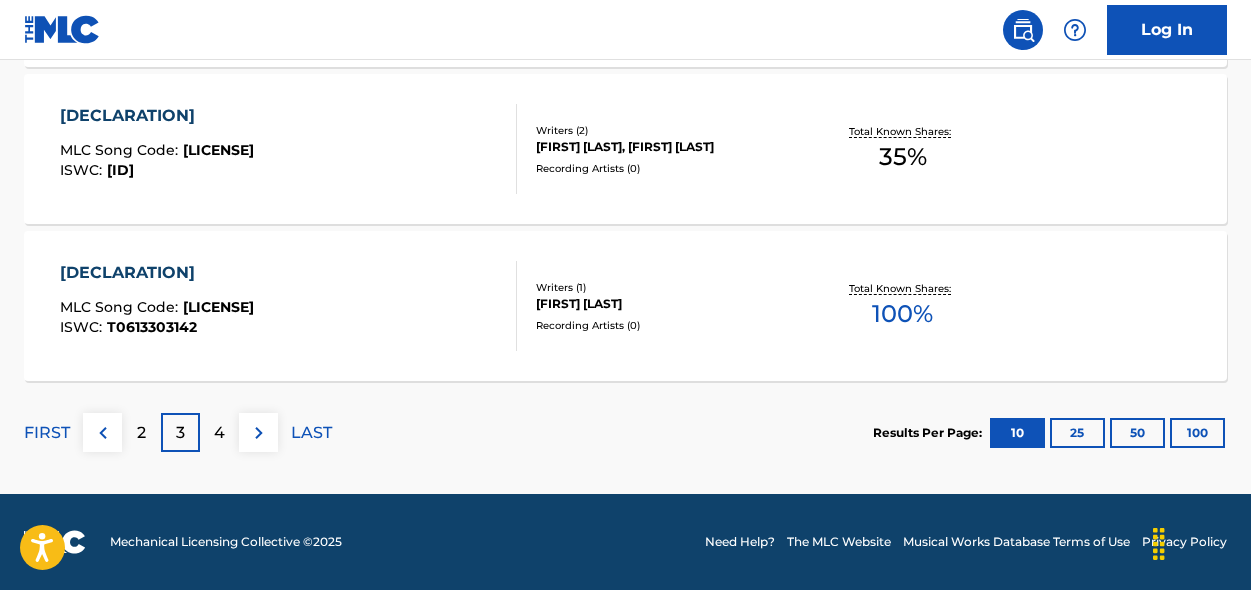click at bounding box center (103, 433) 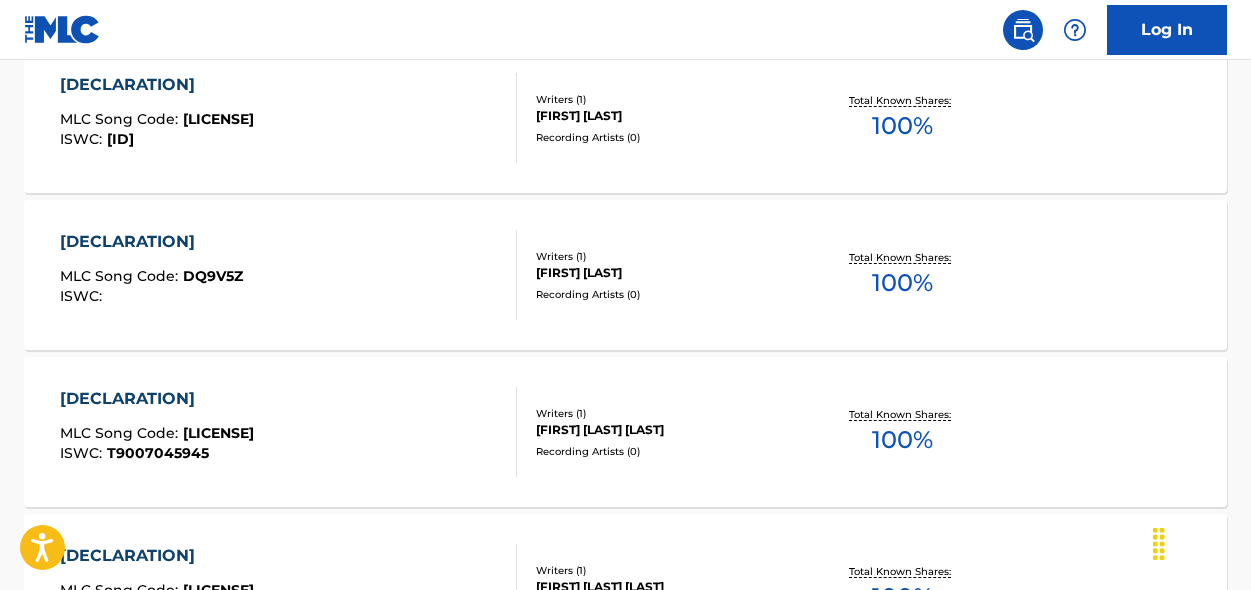 scroll, scrollTop: 1858, scrollLeft: 0, axis: vertical 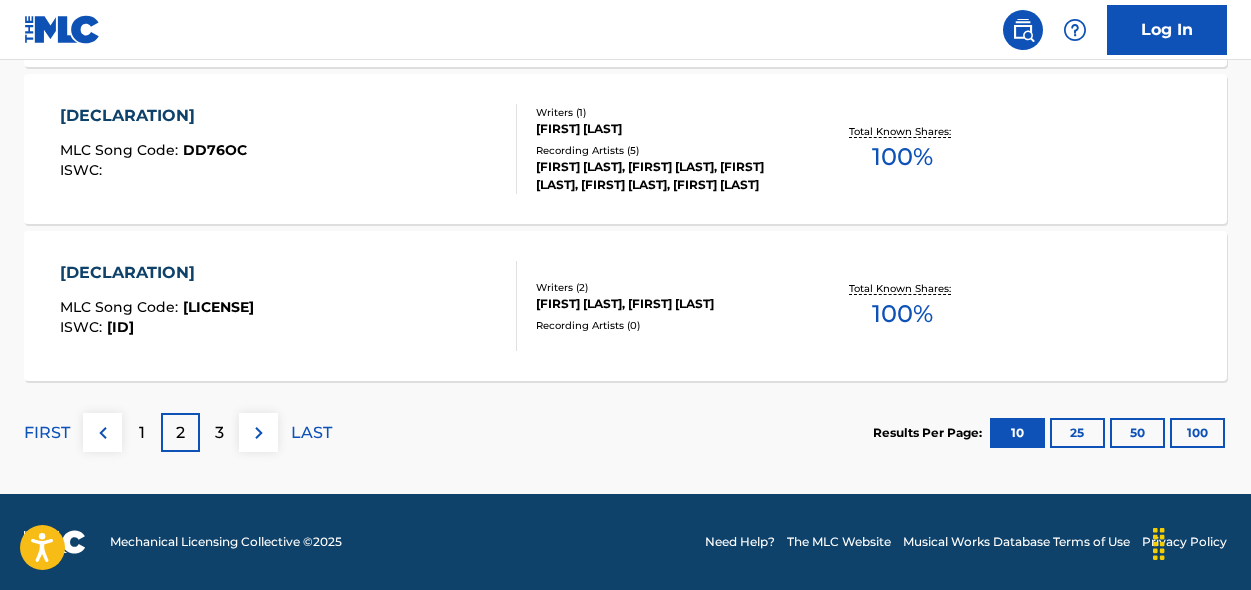click on "1" at bounding box center (141, 432) 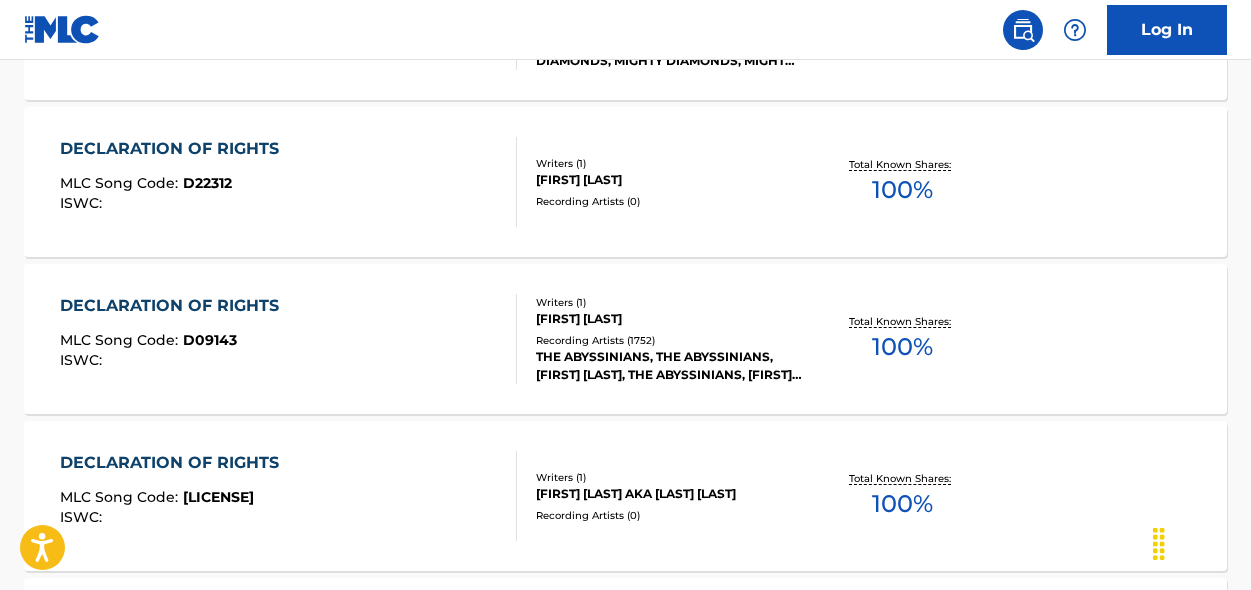 scroll, scrollTop: 875, scrollLeft: 0, axis: vertical 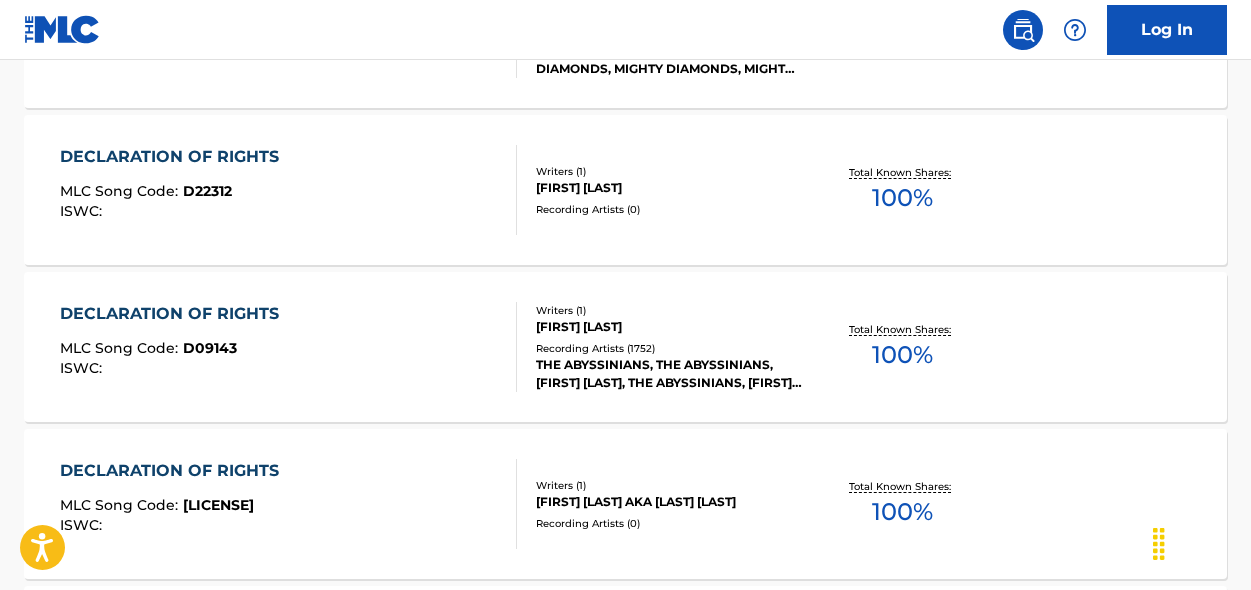 click on "D09143" at bounding box center [210, 348] 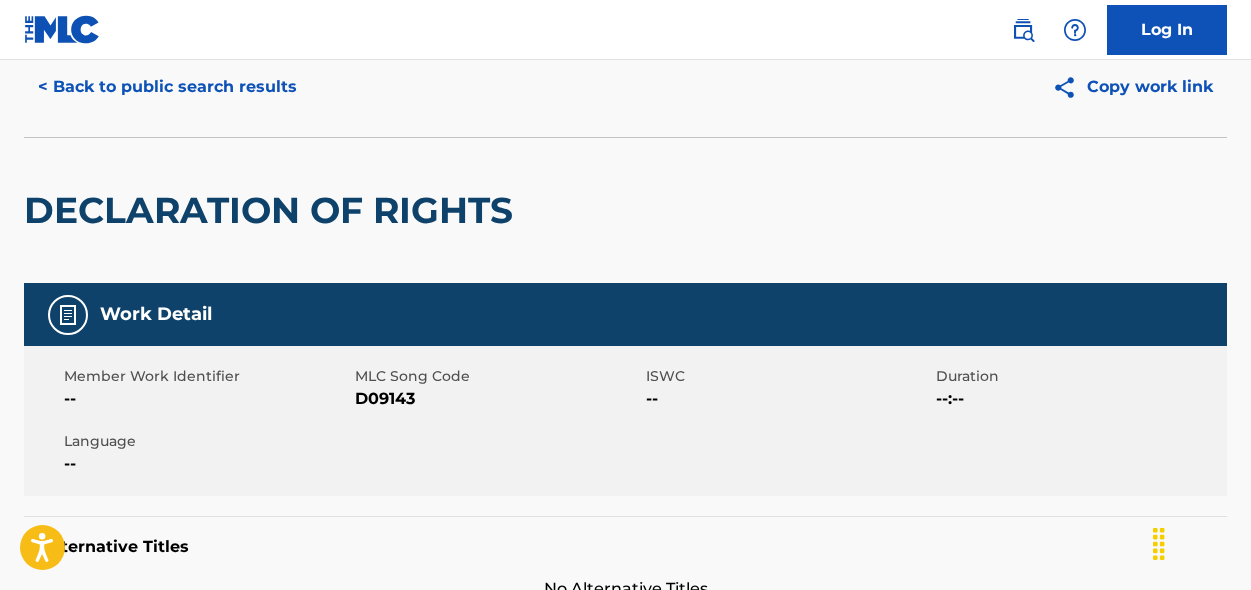 scroll, scrollTop: 77, scrollLeft: 0, axis: vertical 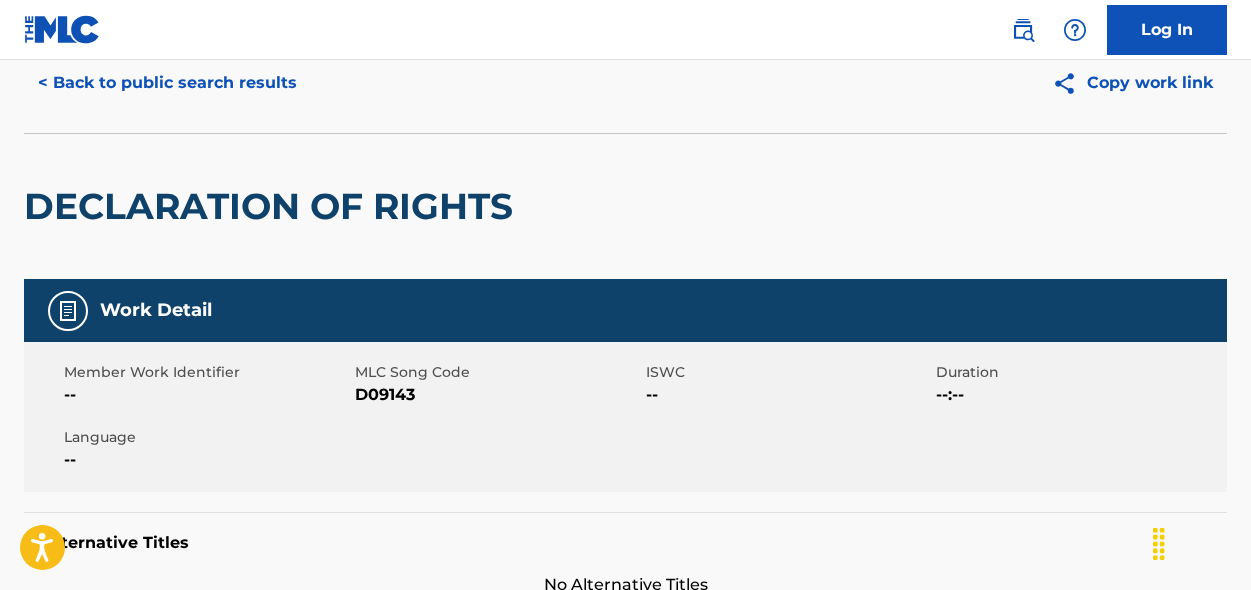 click on "D09143" at bounding box center (498, 395) 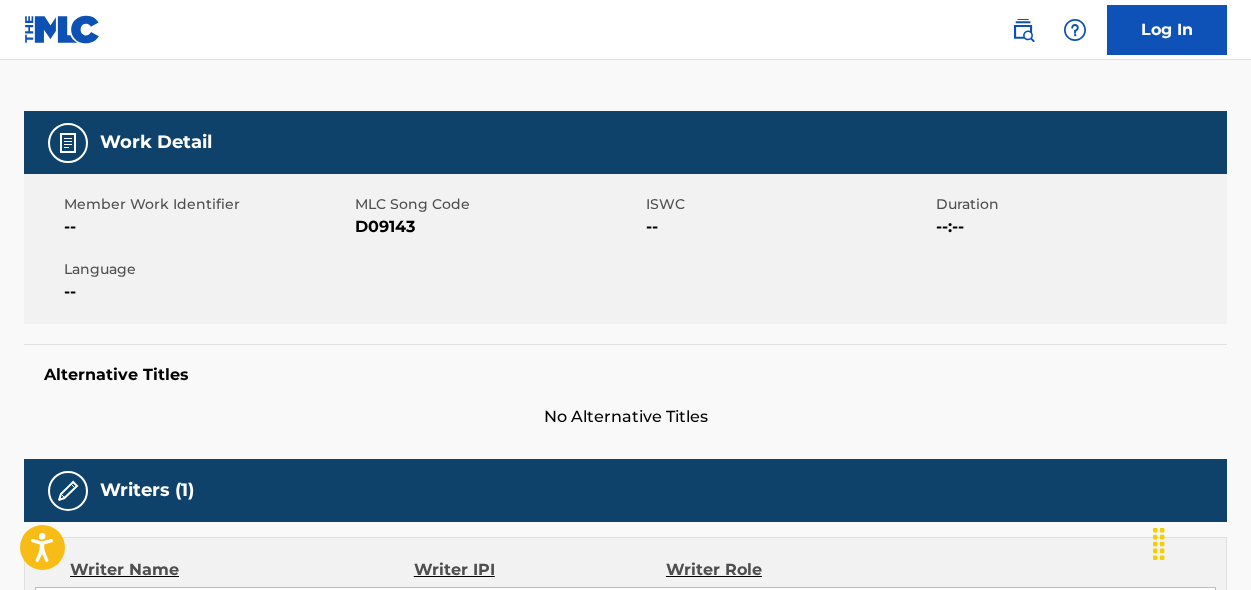 scroll, scrollTop: 0, scrollLeft: 0, axis: both 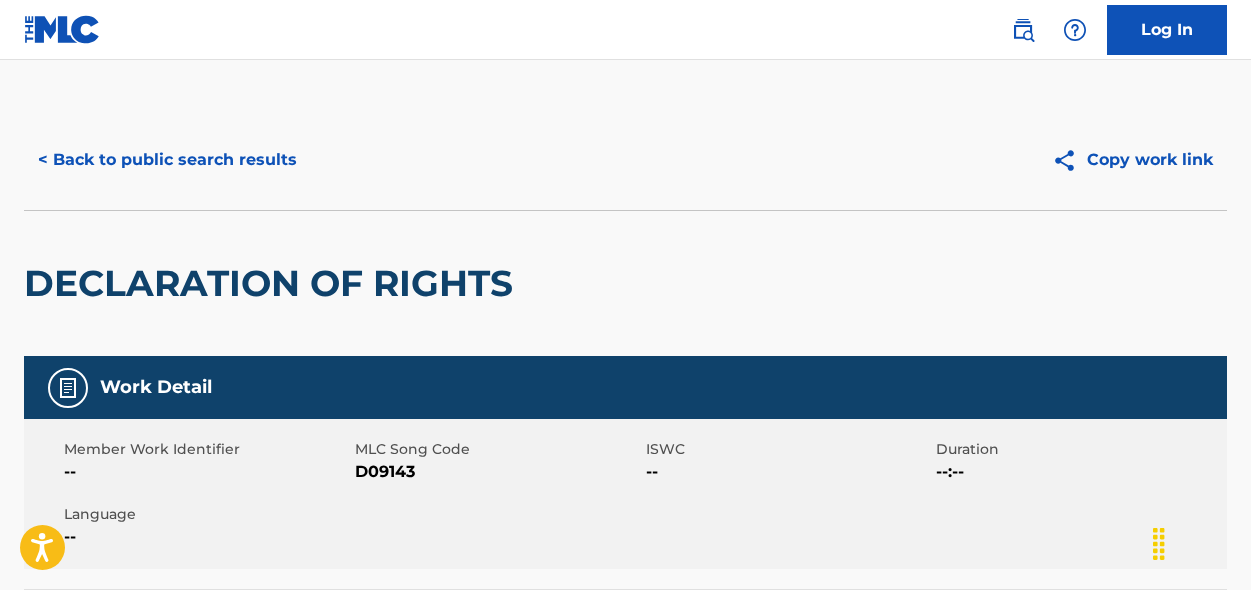 click on "< Back to public search results" at bounding box center [167, 160] 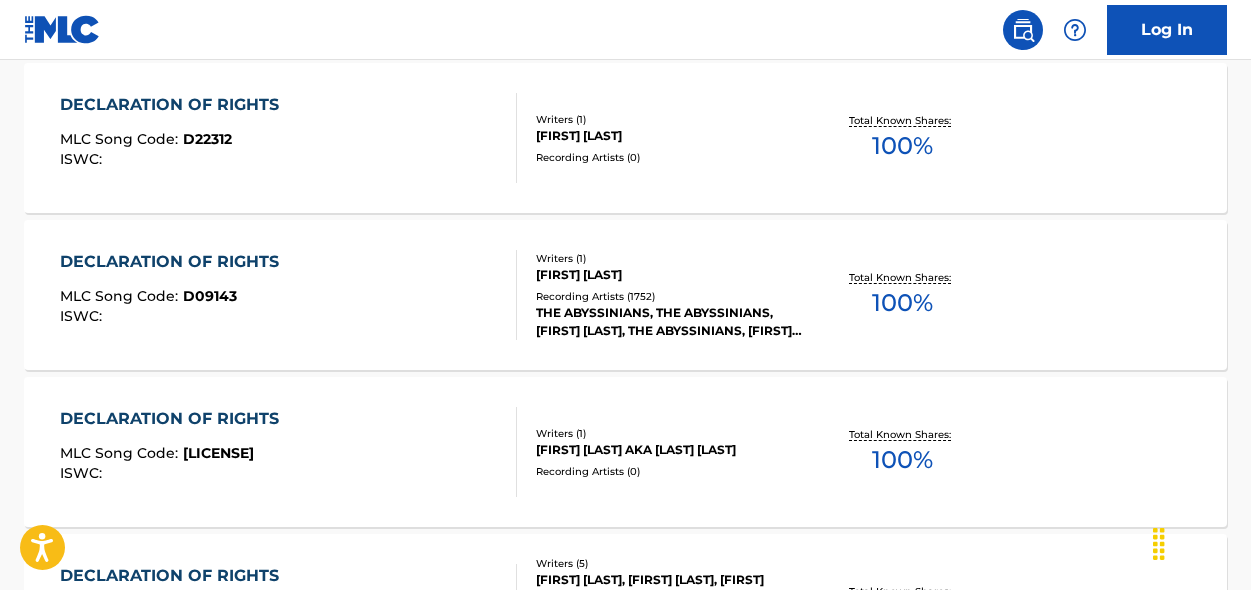 scroll, scrollTop: 0, scrollLeft: 0, axis: both 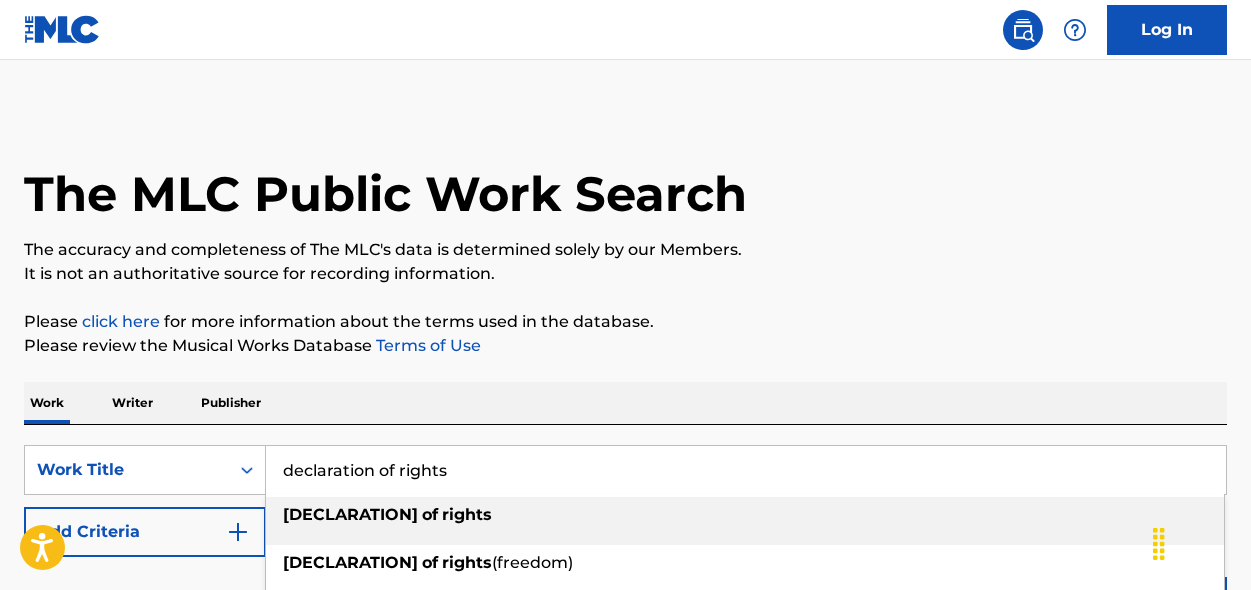 drag, startPoint x: 497, startPoint y: 476, endPoint x: 287, endPoint y: 378, distance: 231.74124 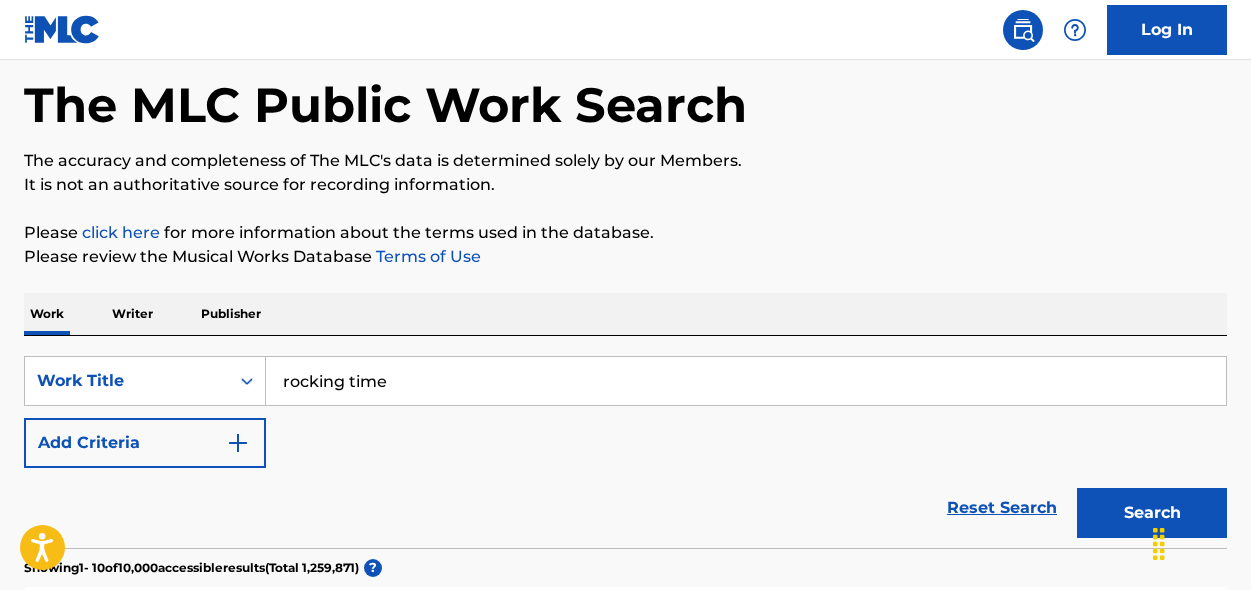 scroll, scrollTop: 91, scrollLeft: 0, axis: vertical 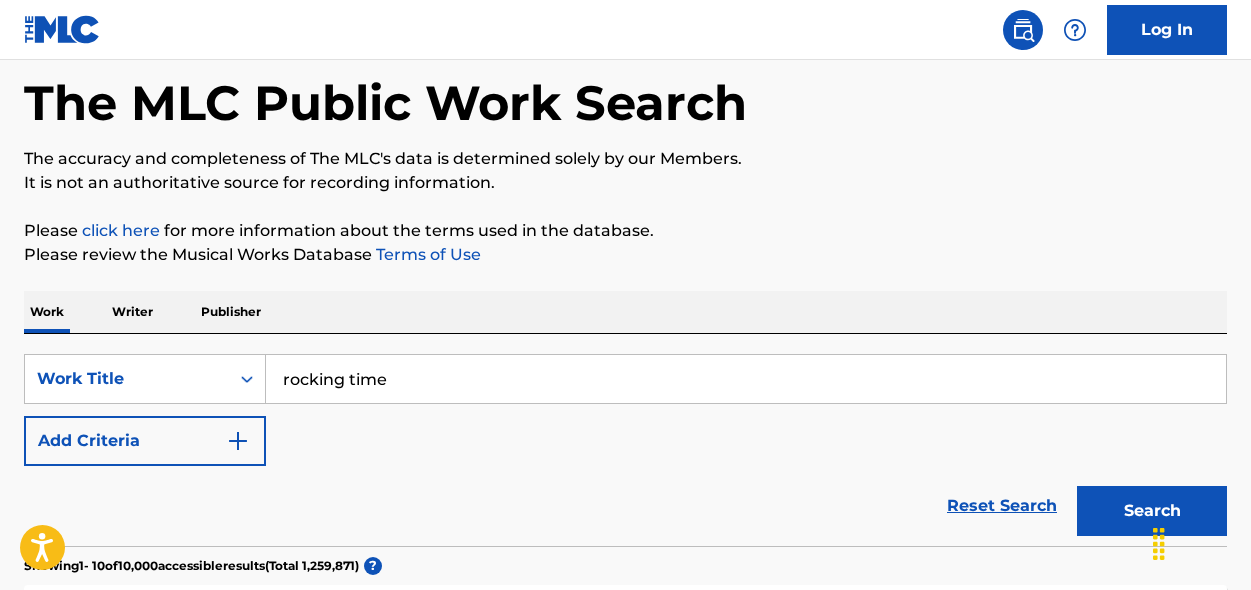 click on "Search" at bounding box center [1152, 511] 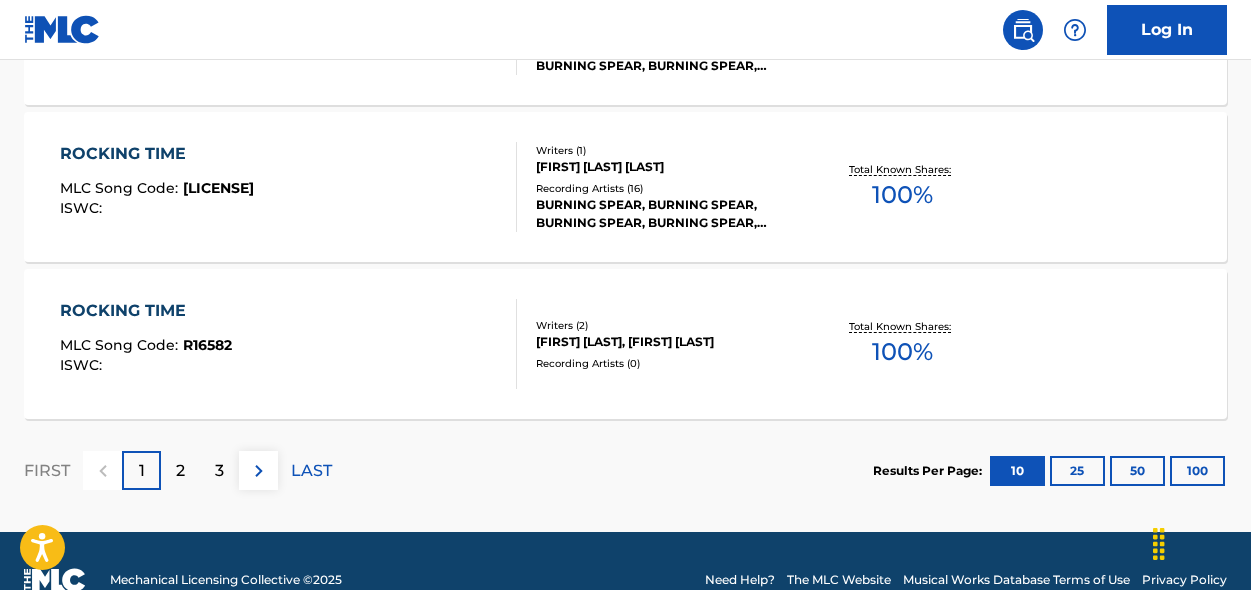scroll, scrollTop: 1822, scrollLeft: 0, axis: vertical 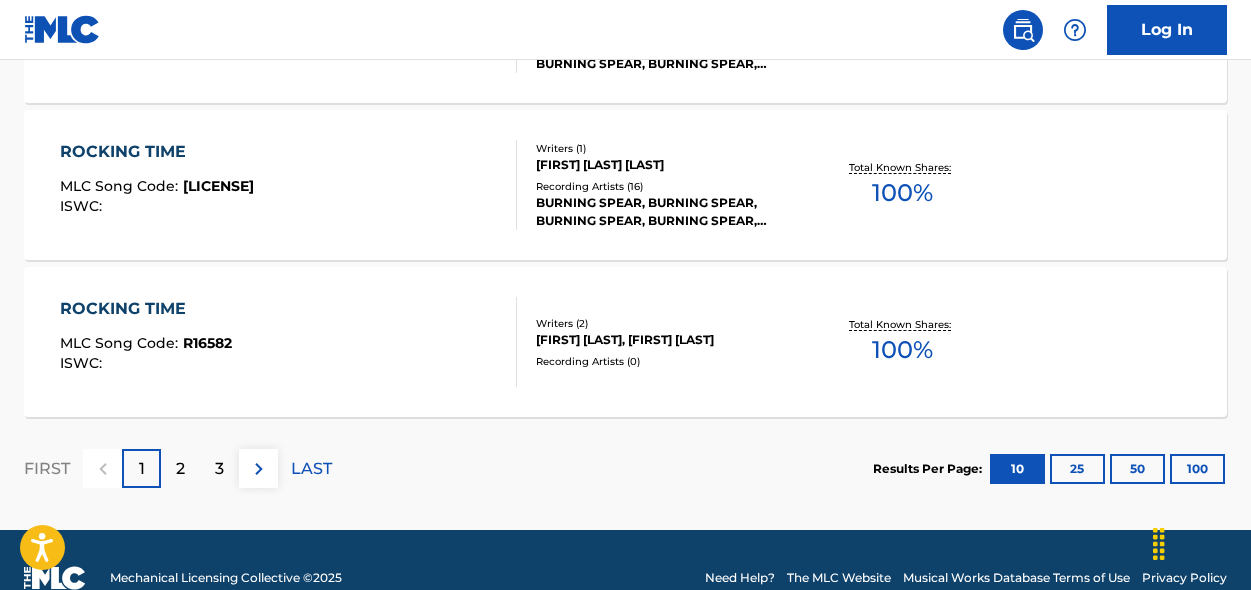 click on "2" at bounding box center (180, 469) 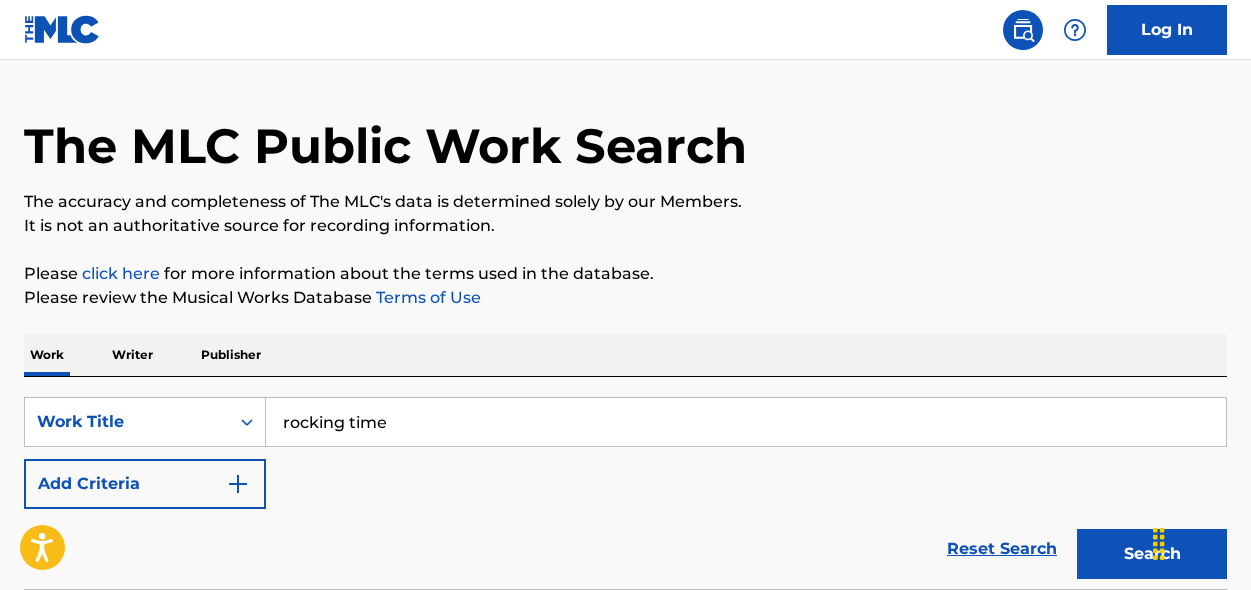scroll, scrollTop: 0, scrollLeft: 0, axis: both 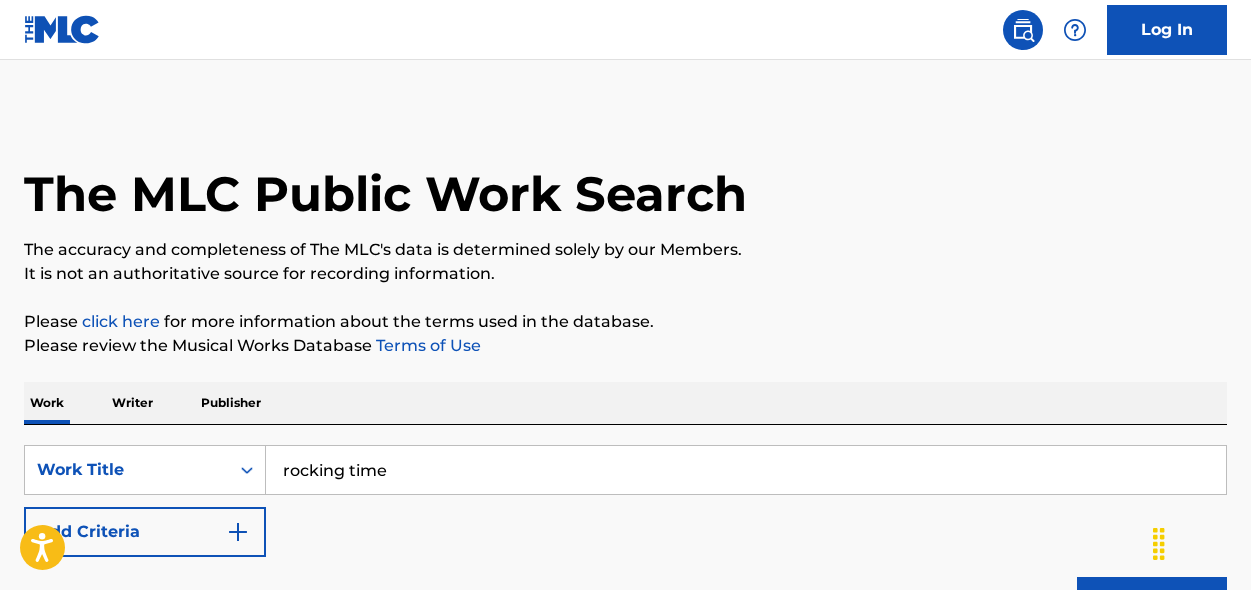 drag, startPoint x: 440, startPoint y: 471, endPoint x: 277, endPoint y: 411, distance: 173.69226 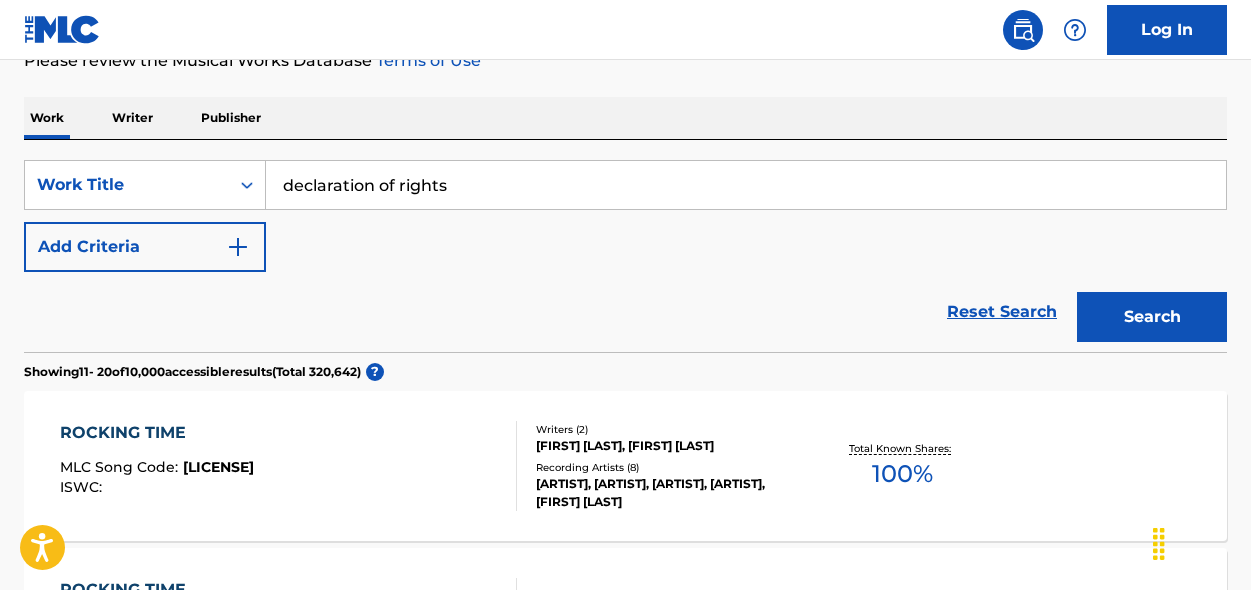 scroll, scrollTop: 279, scrollLeft: 0, axis: vertical 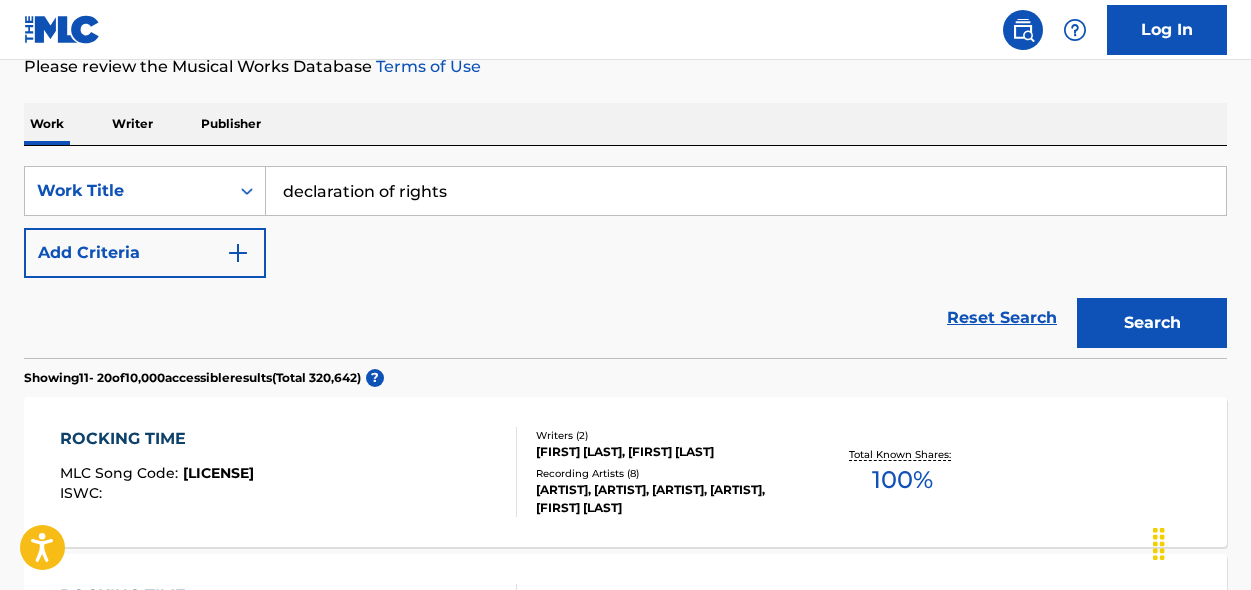 type on "declaration of rights" 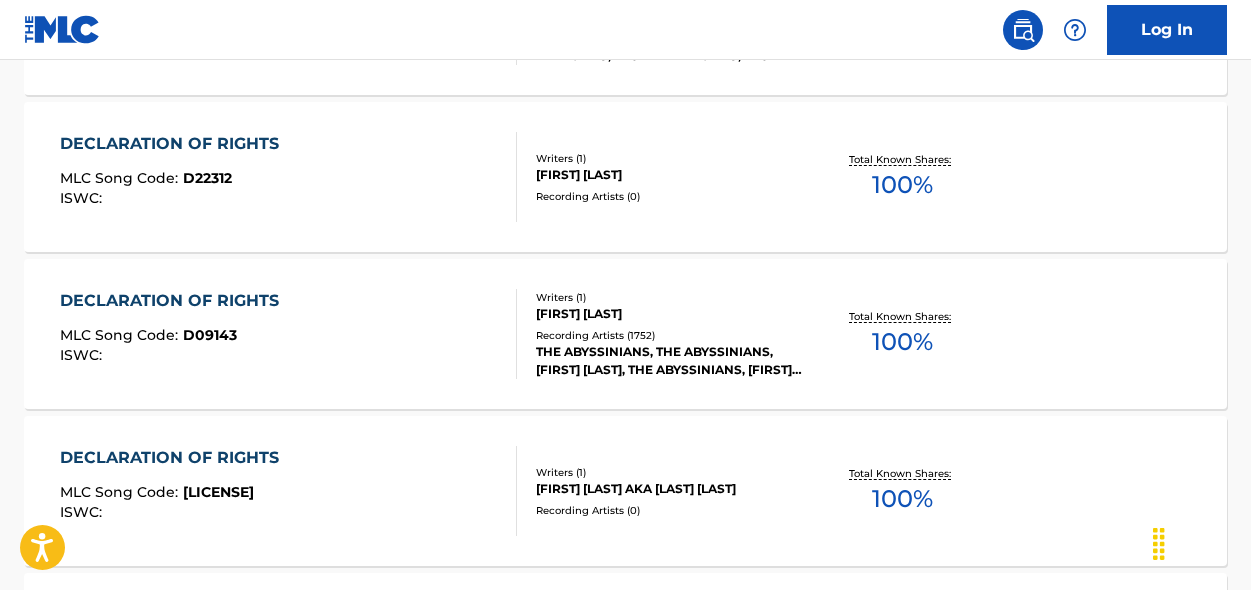 scroll, scrollTop: 898, scrollLeft: 0, axis: vertical 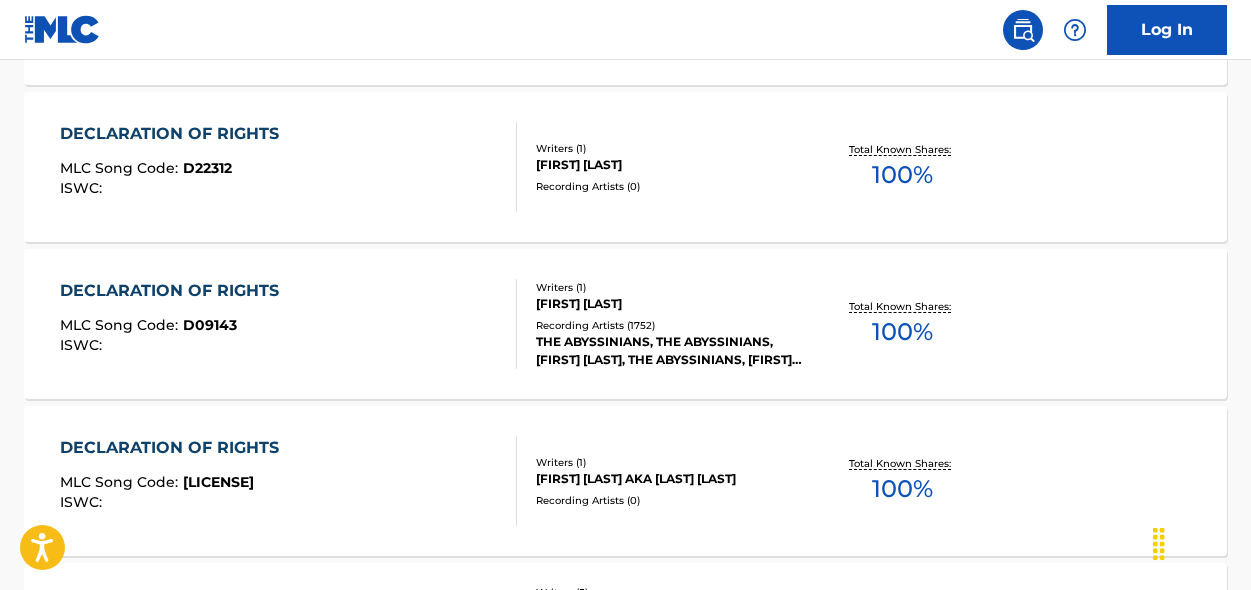 click on "DECLARATION OF RIGHTS" at bounding box center (174, 291) 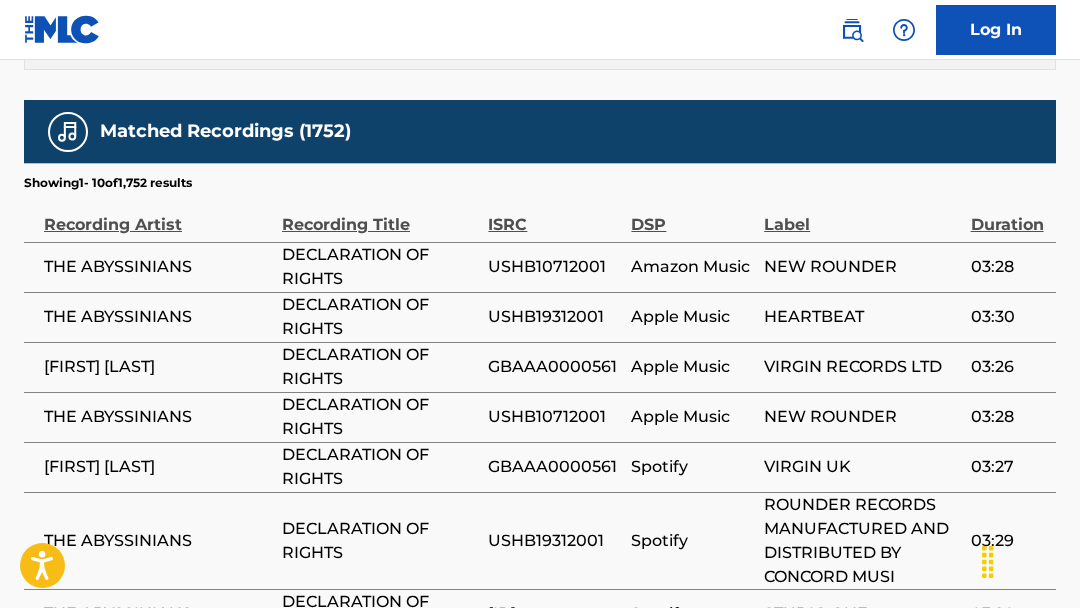 scroll, scrollTop: 1225, scrollLeft: 0, axis: vertical 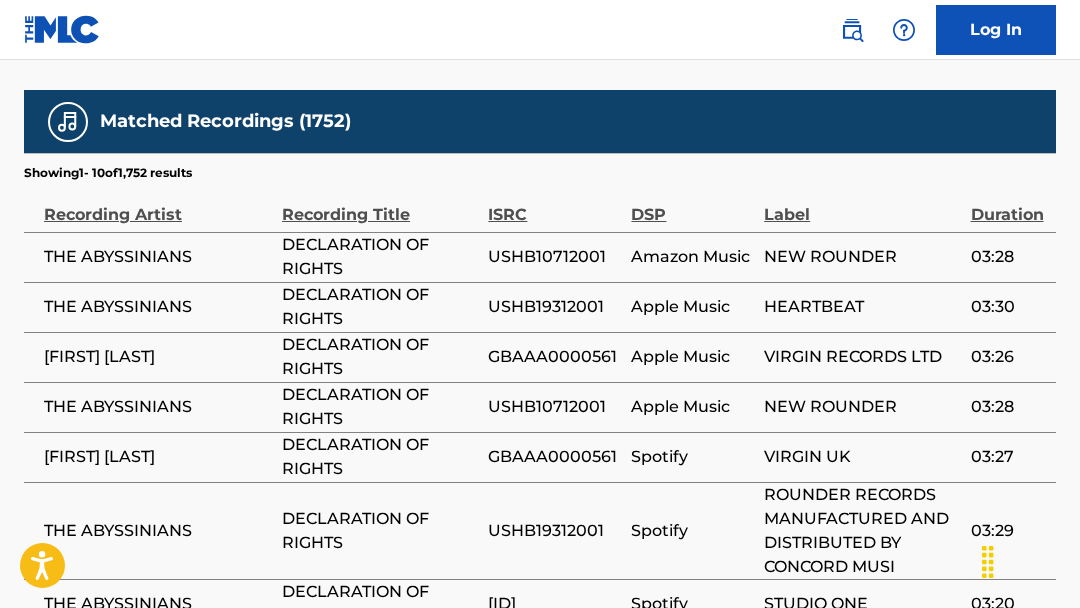 click on "Apple Music" at bounding box center [692, 307] 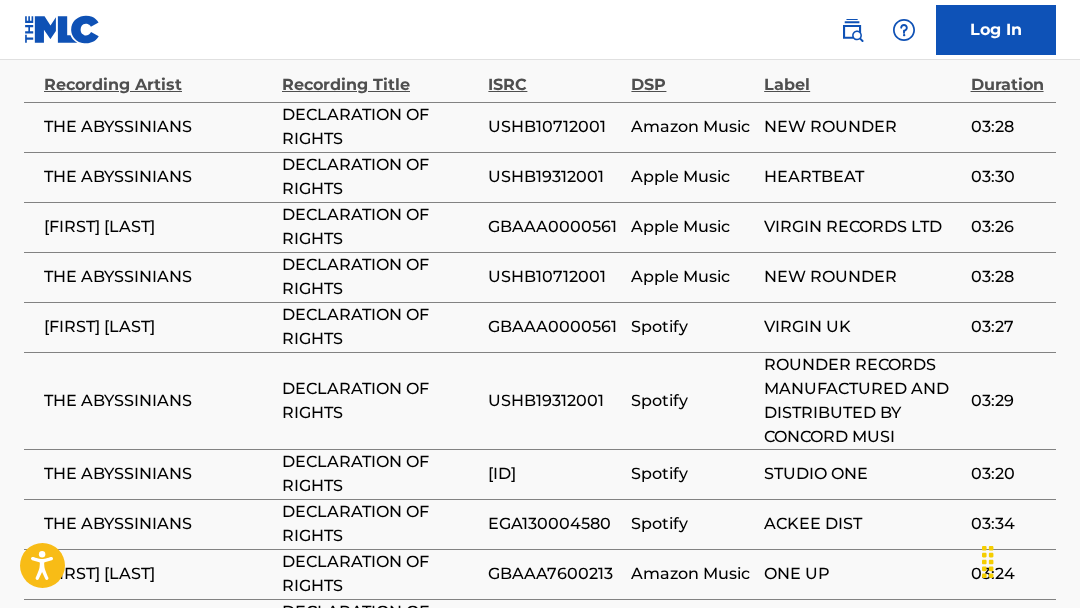 scroll, scrollTop: 1388, scrollLeft: 0, axis: vertical 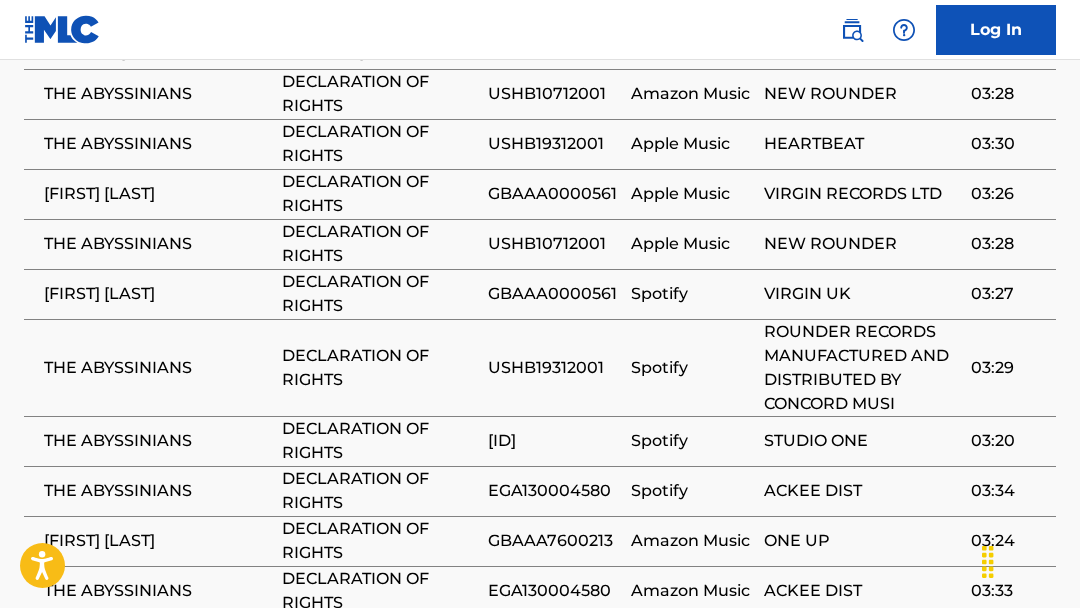 click on "DECLARATION OF RIGHTS" at bounding box center [380, 368] 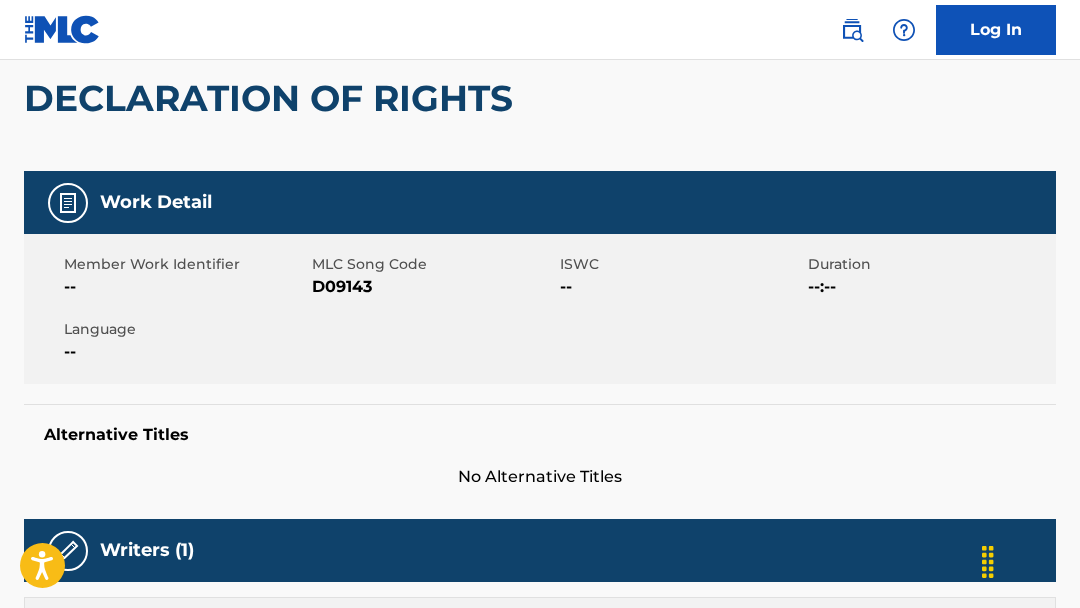 scroll, scrollTop: 0, scrollLeft: 0, axis: both 